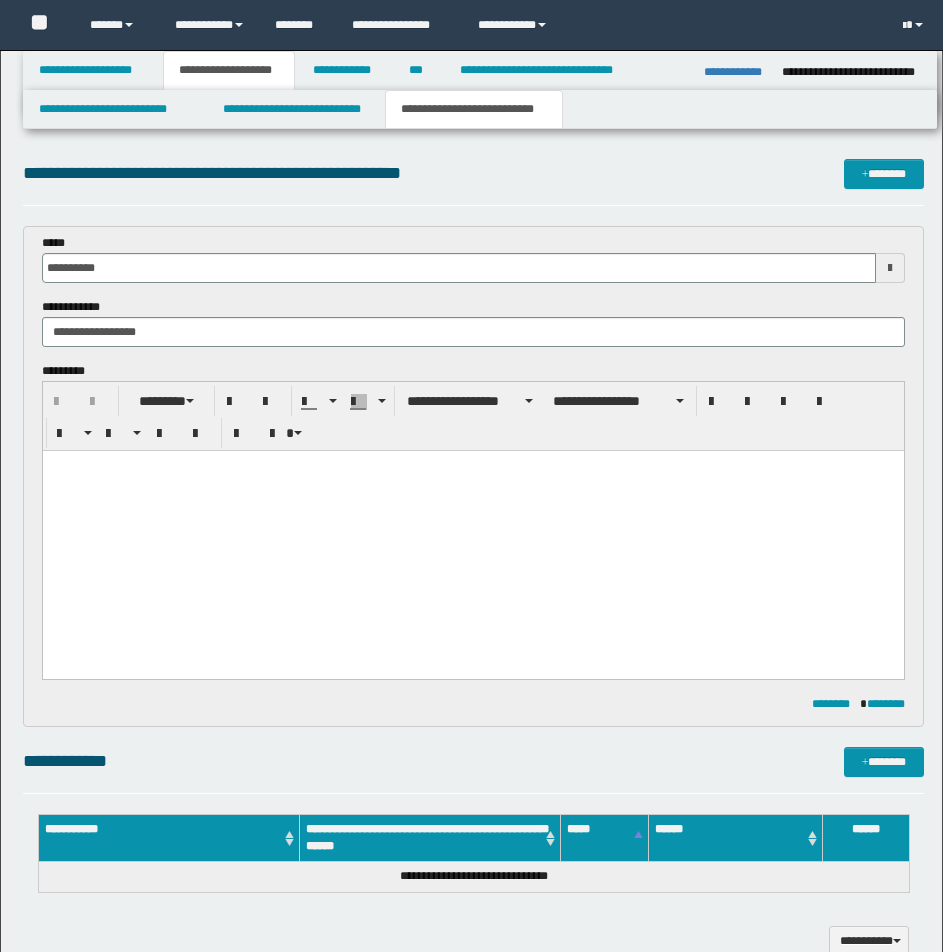 scroll, scrollTop: 833, scrollLeft: 0, axis: vertical 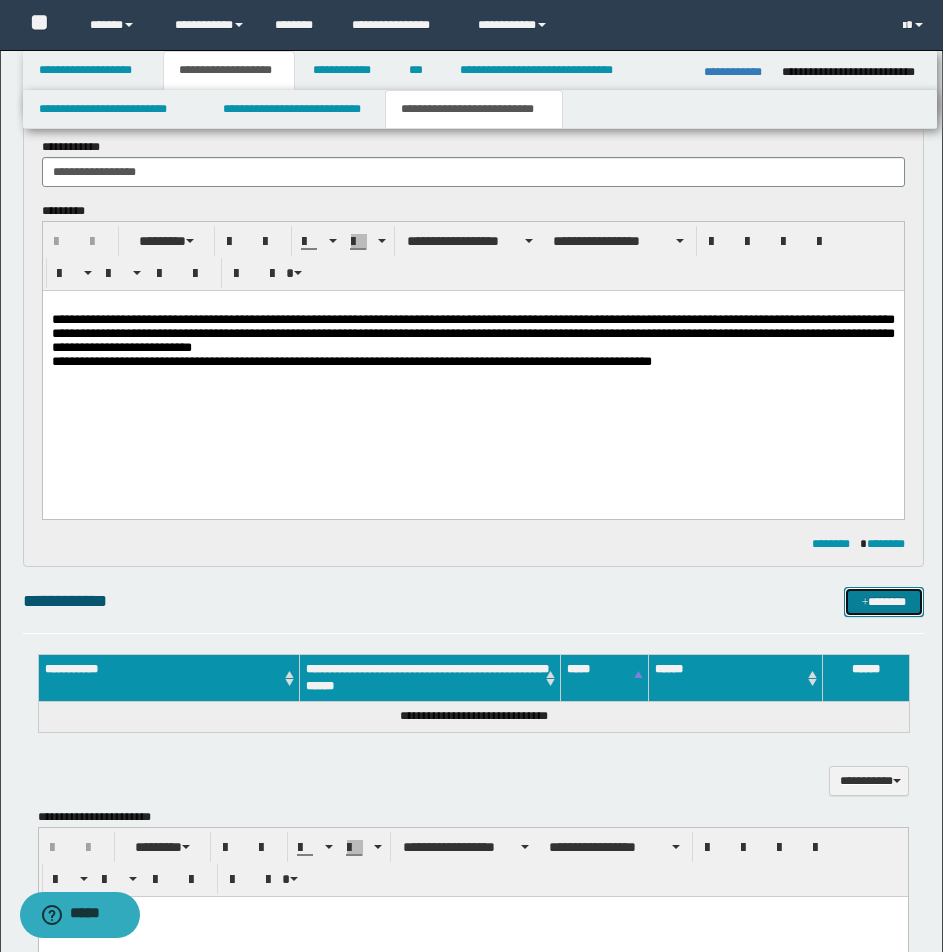 click on "*******" at bounding box center [884, 602] 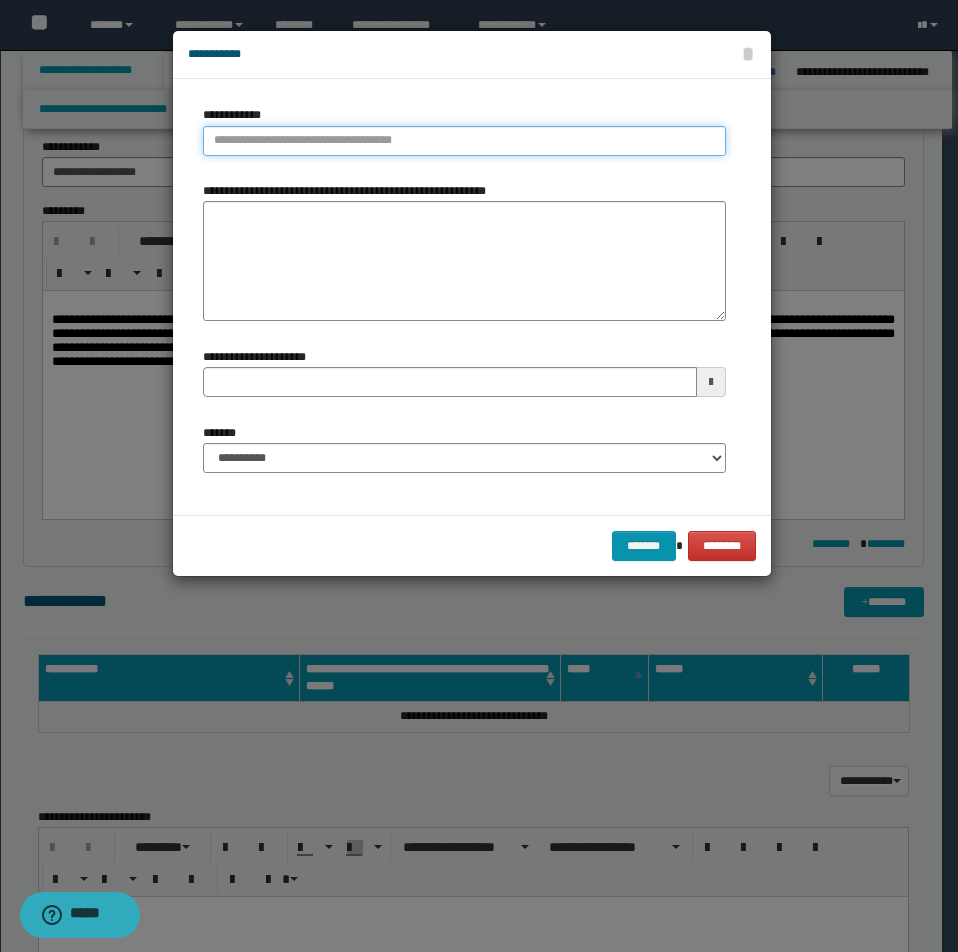 click on "**********" at bounding box center [464, 141] 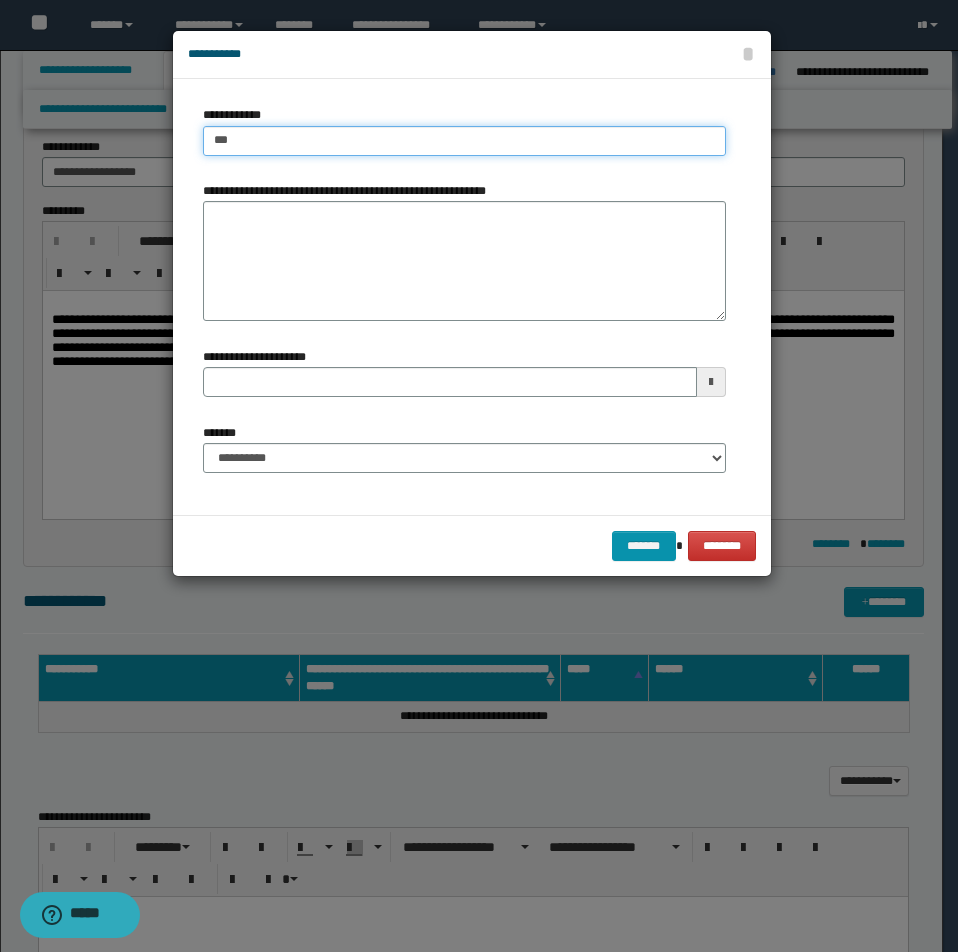 type on "****" 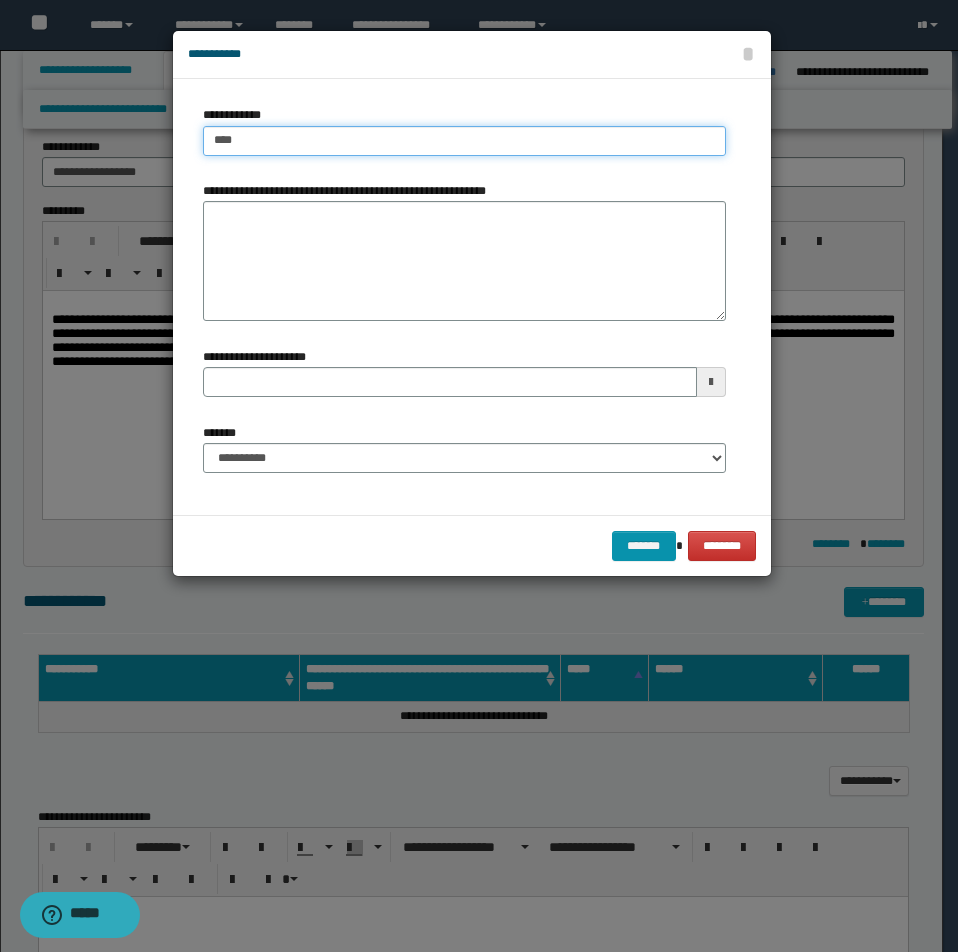 type on "****" 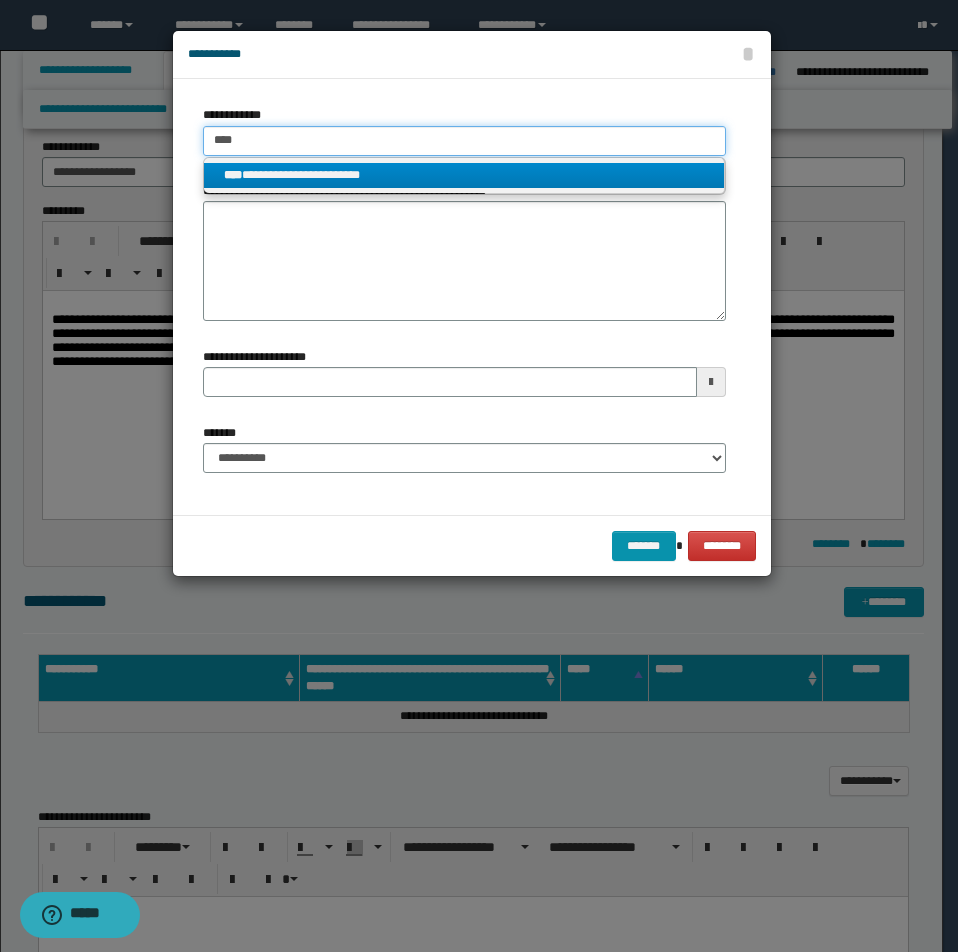 type on "****" 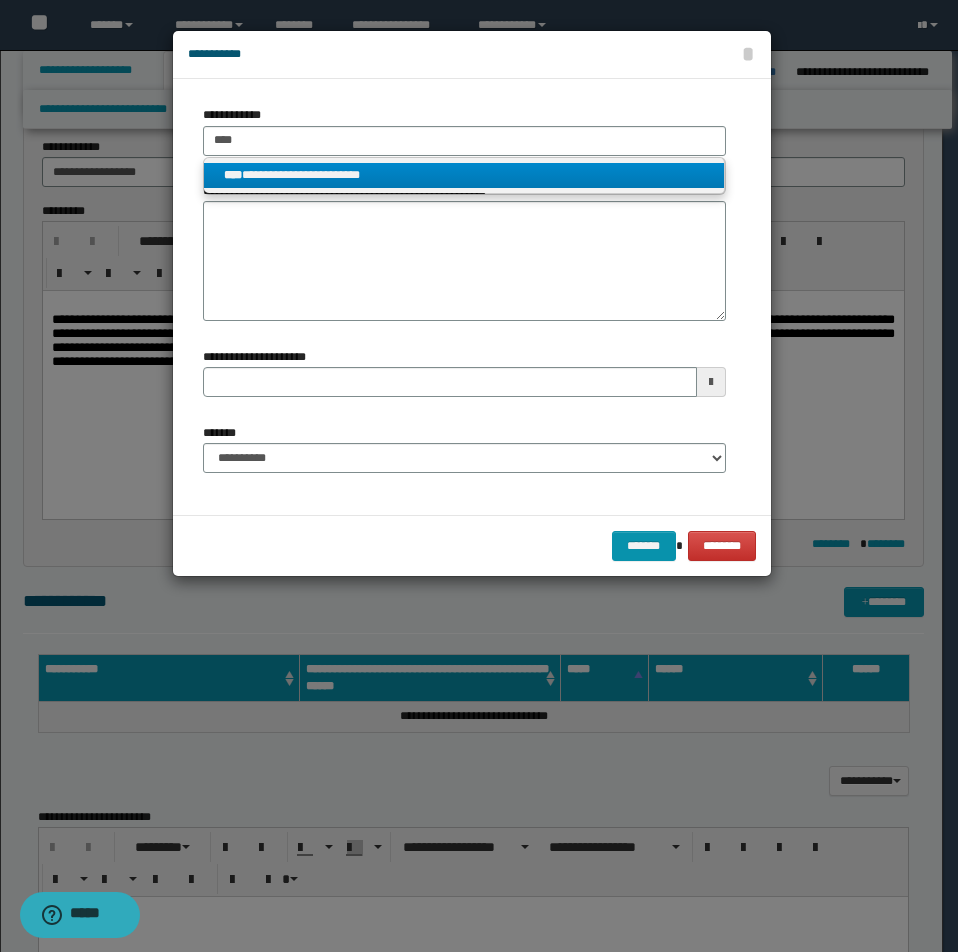 click on "**********" at bounding box center [464, 175] 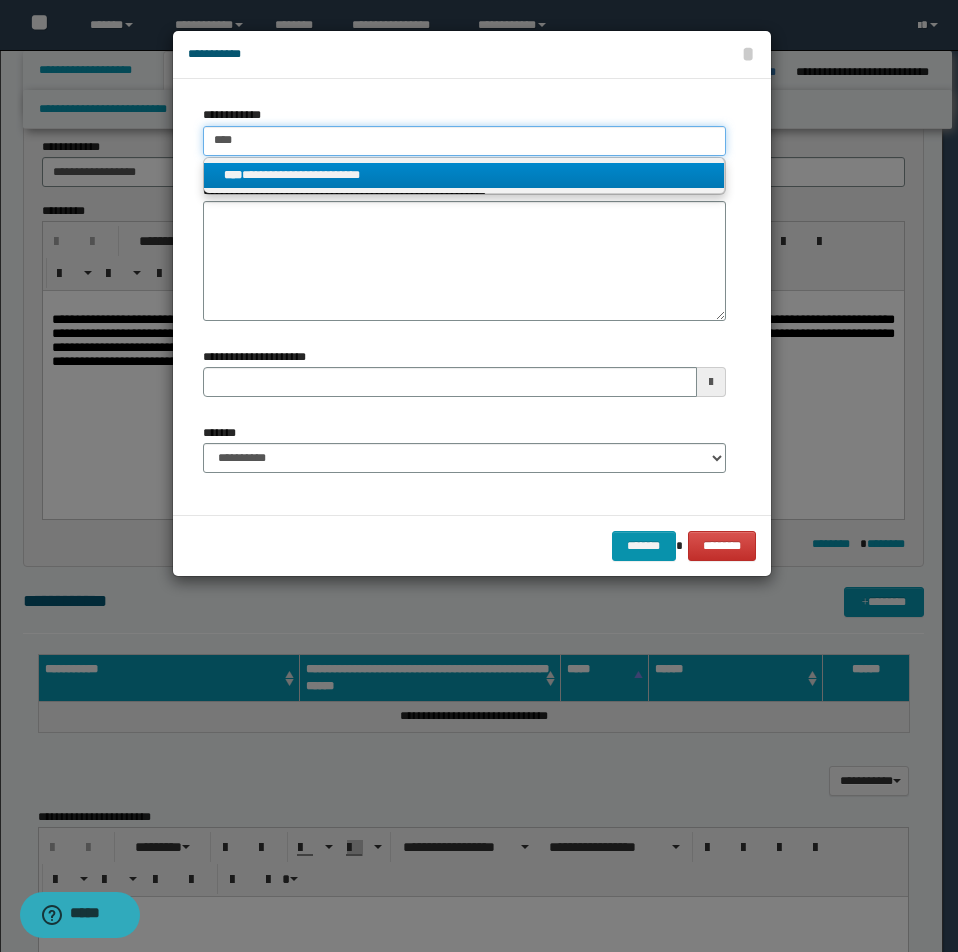 type 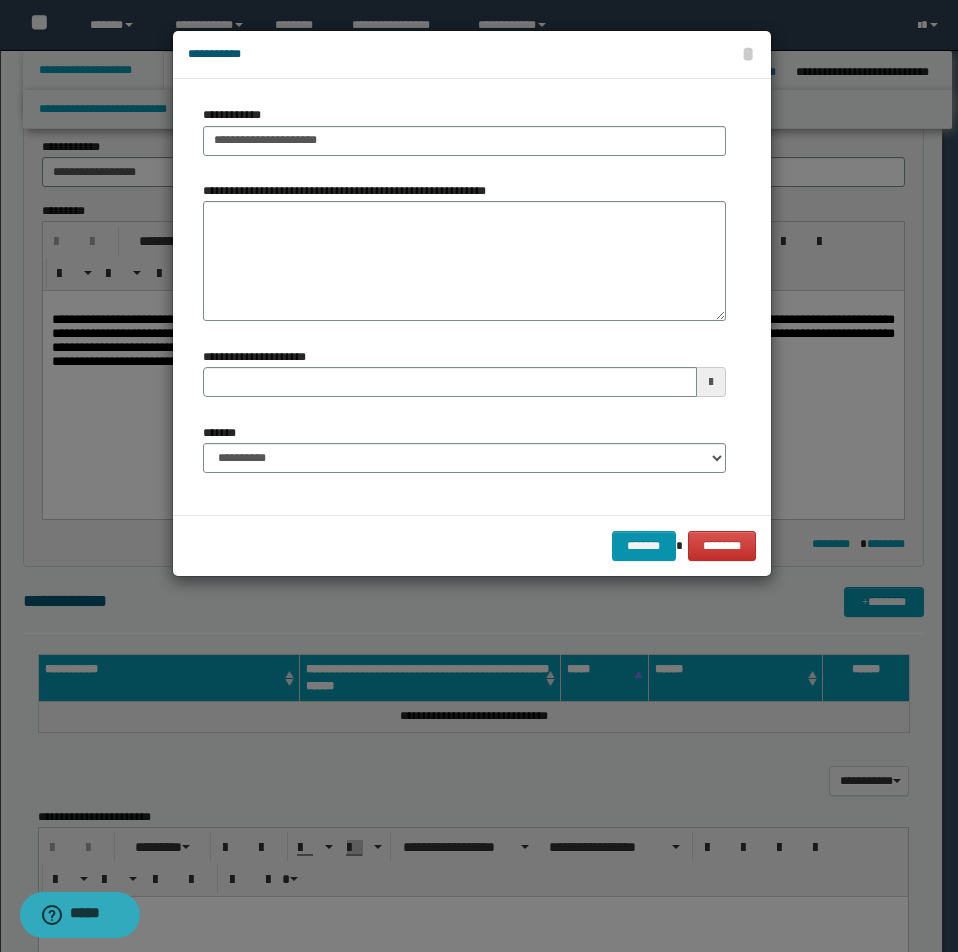 click on "**********" at bounding box center (0, 0) 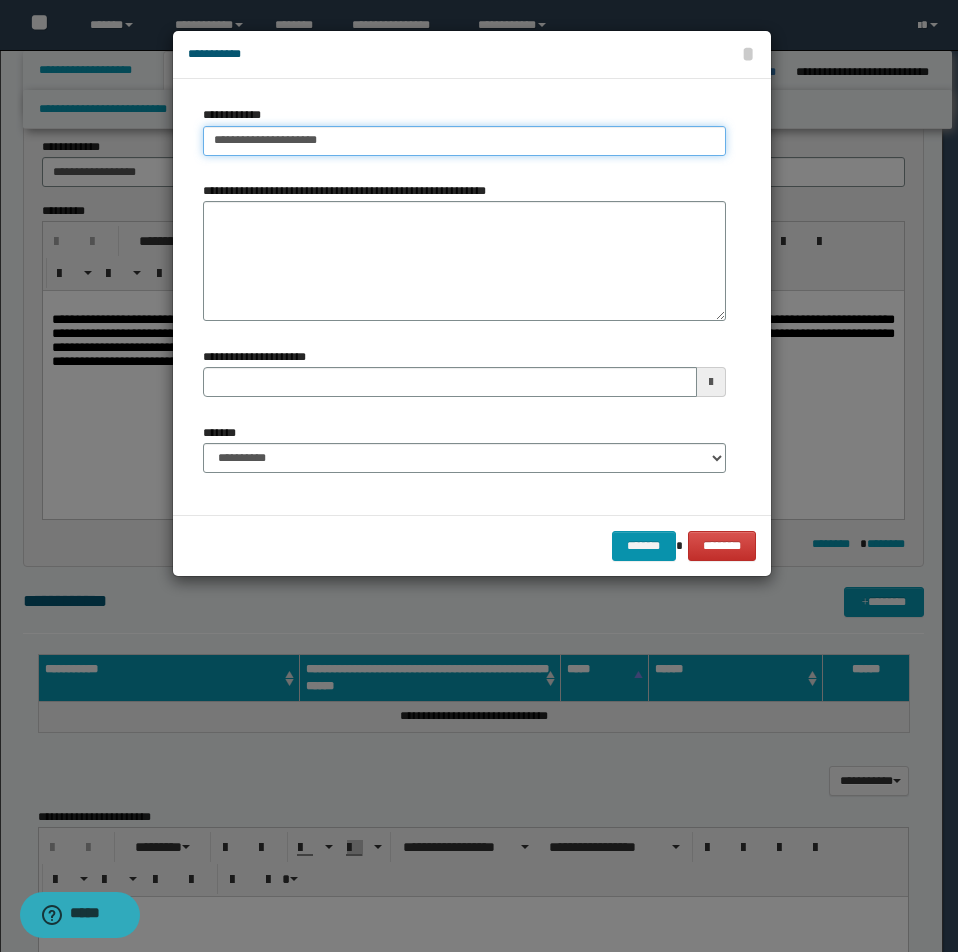 type 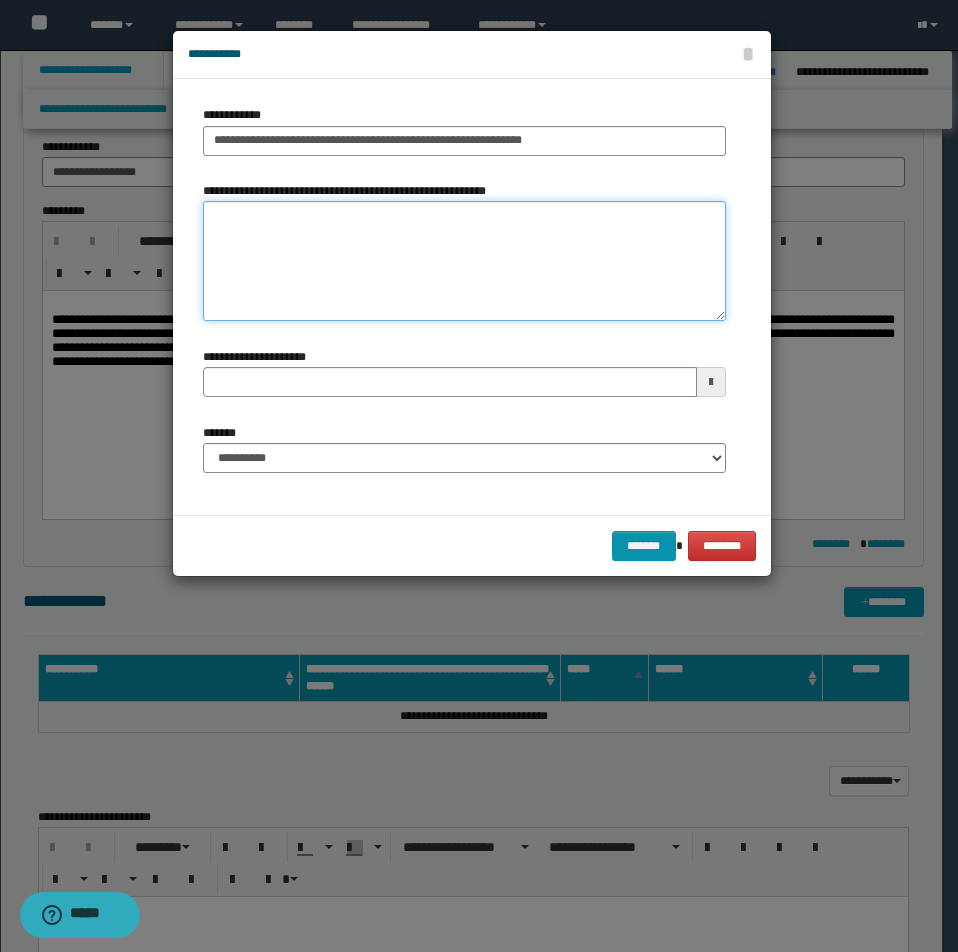 click on "**********" at bounding box center (464, 261) 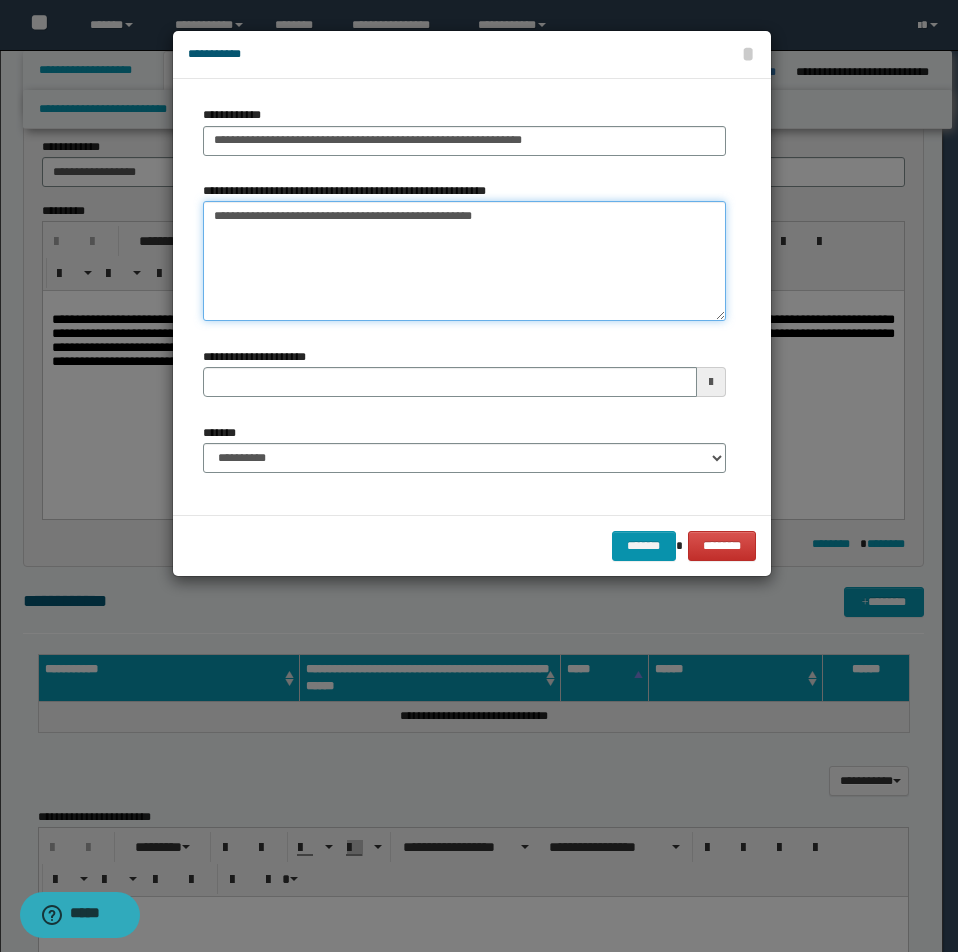 type on "**********" 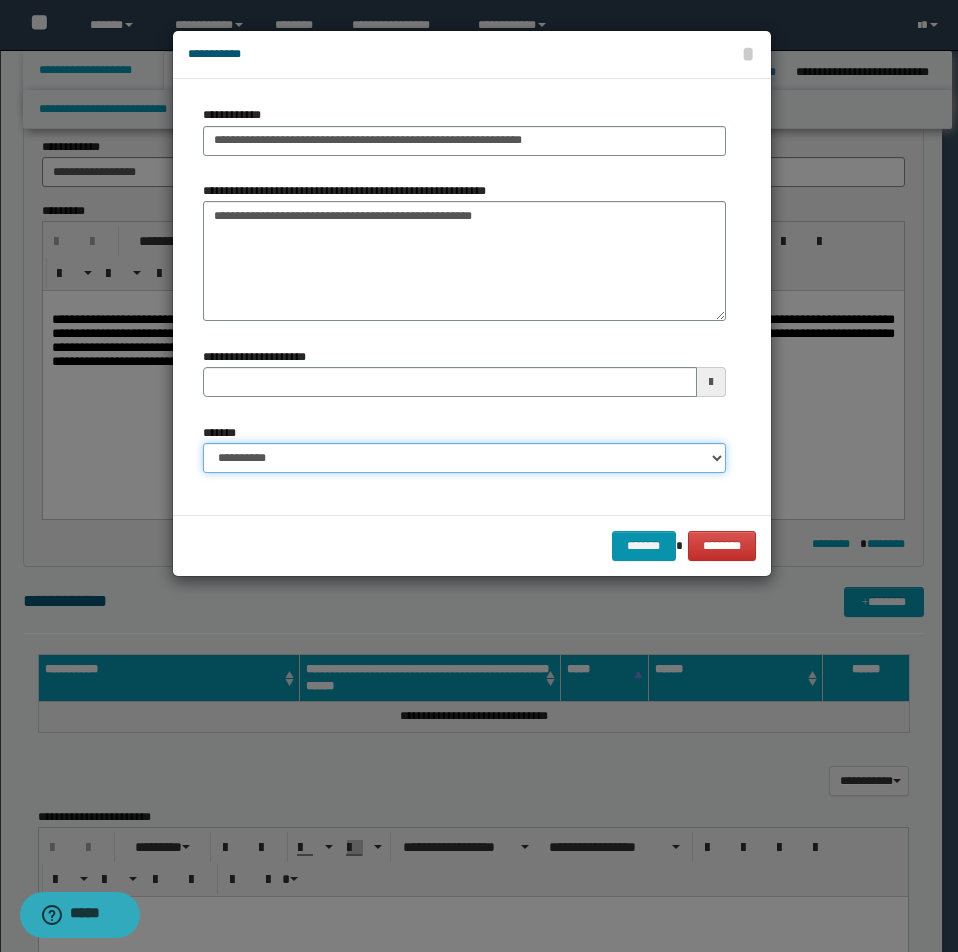 click on "**********" at bounding box center (464, 458) 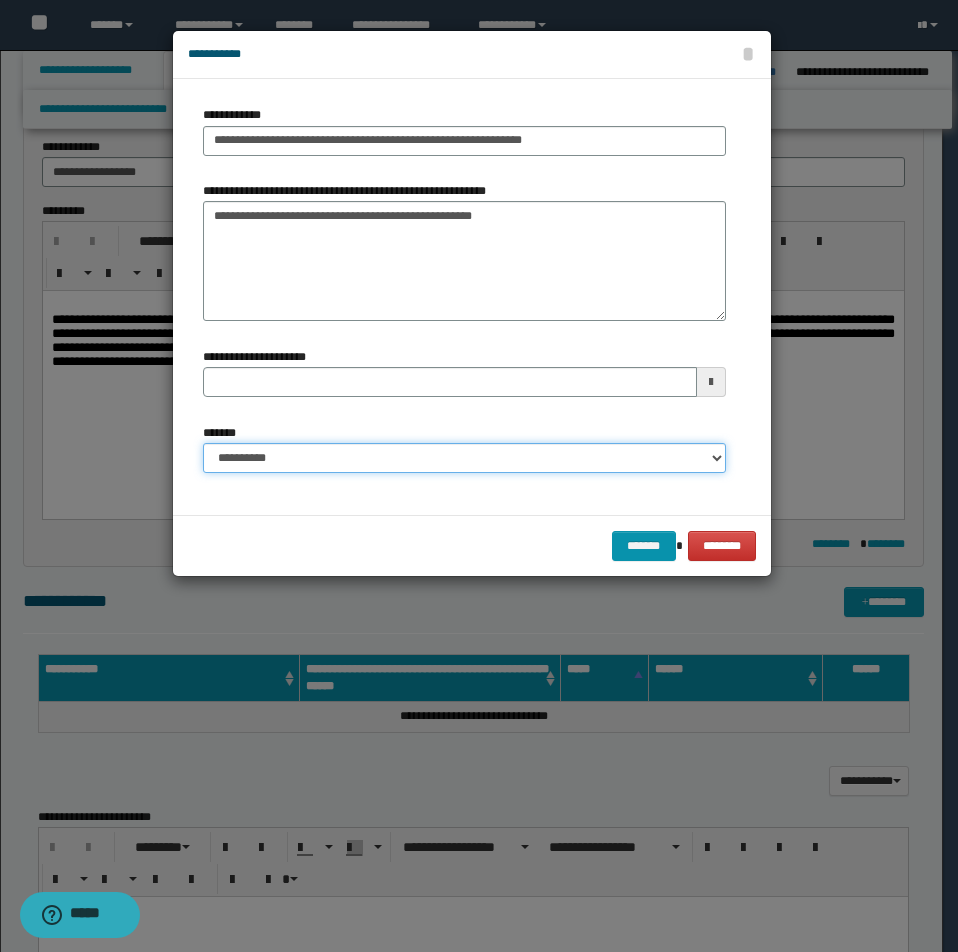 select on "*" 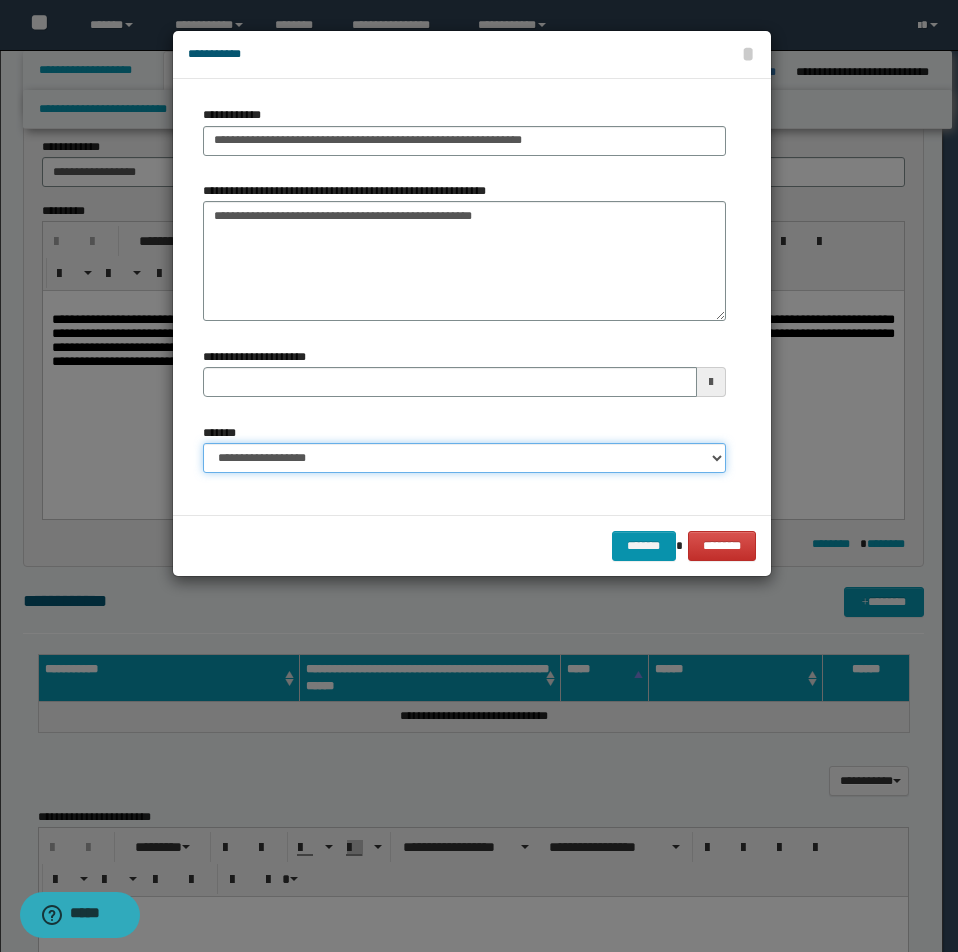 click on "**********" at bounding box center [464, 458] 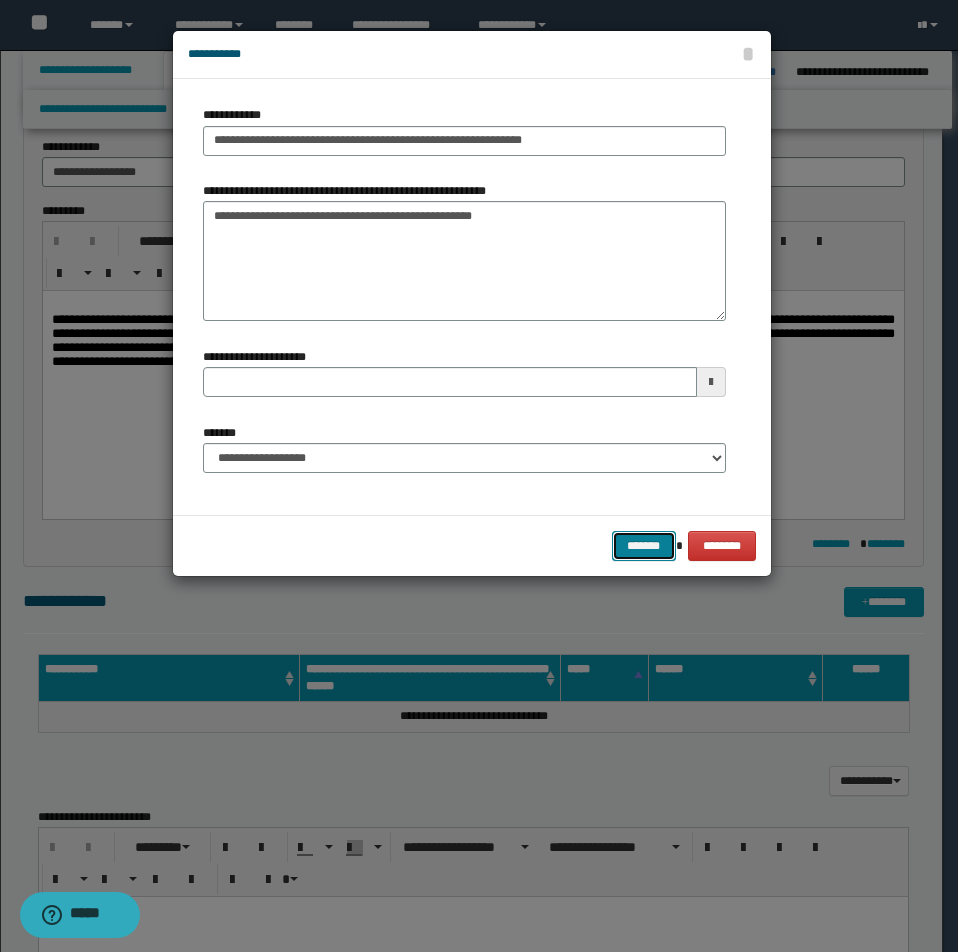 click on "*******" at bounding box center (644, 546) 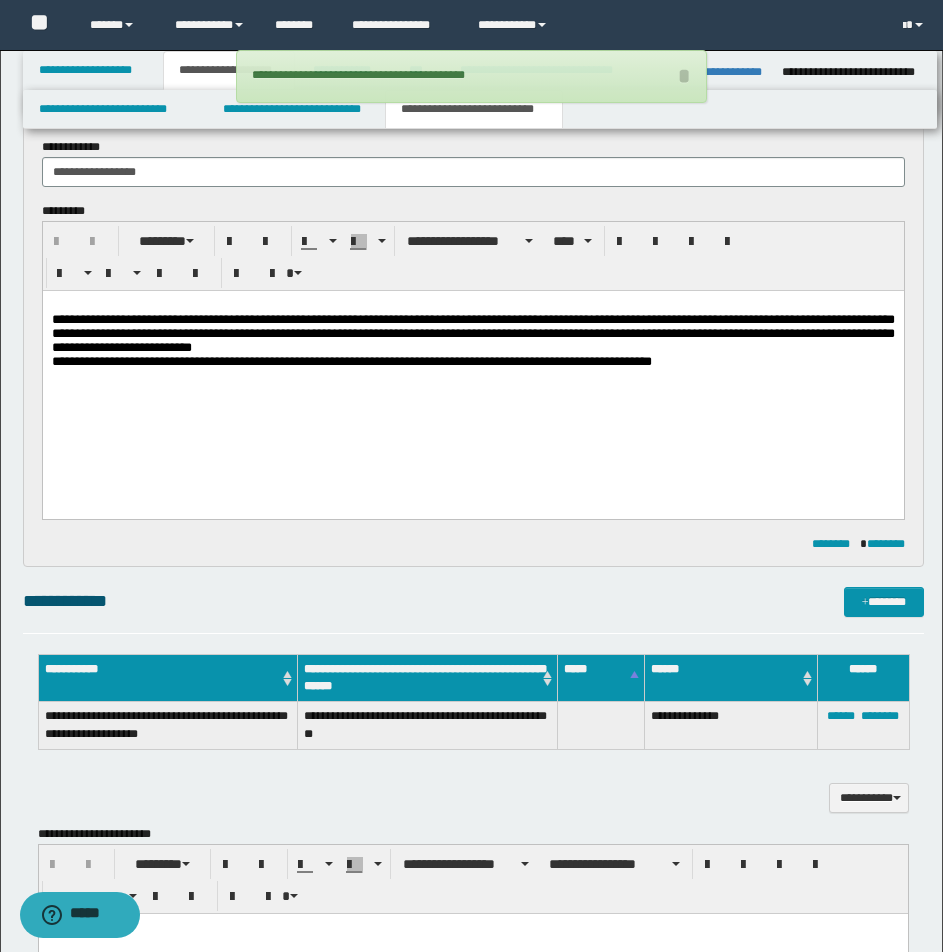 click on "**********" at bounding box center (351, 361) 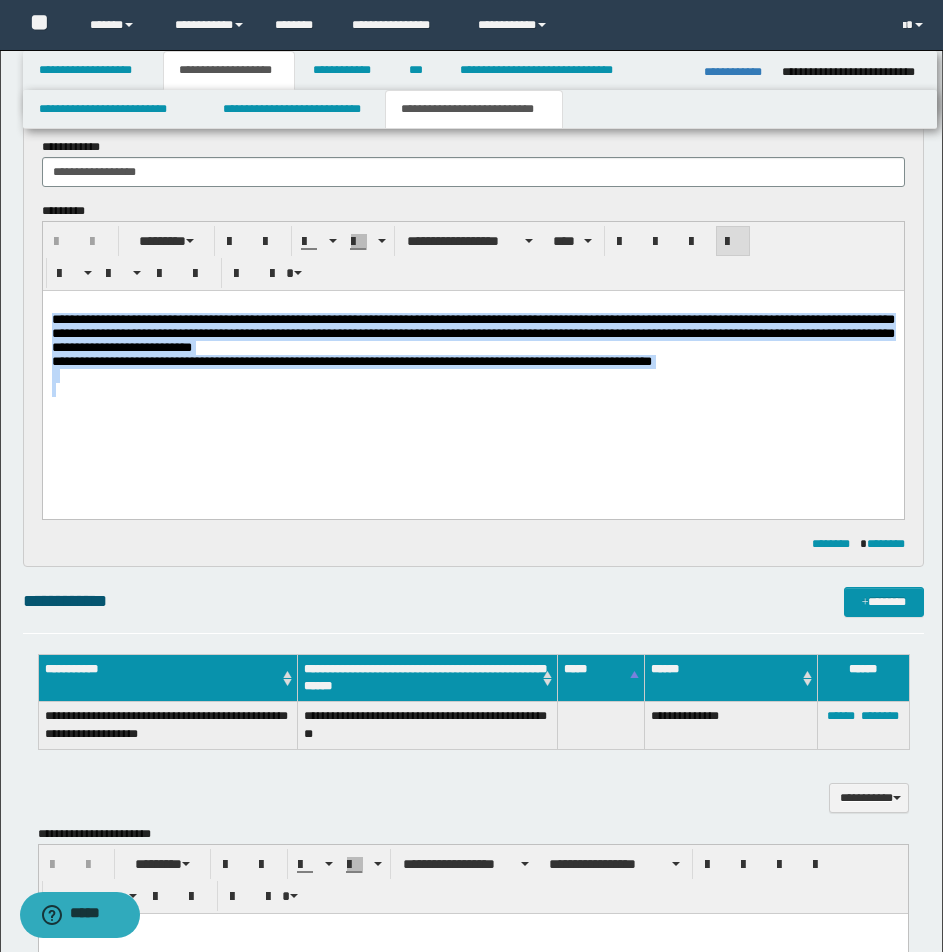 drag, startPoint x: 51, startPoint y: 321, endPoint x: 891, endPoint y: 412, distance: 844.9148 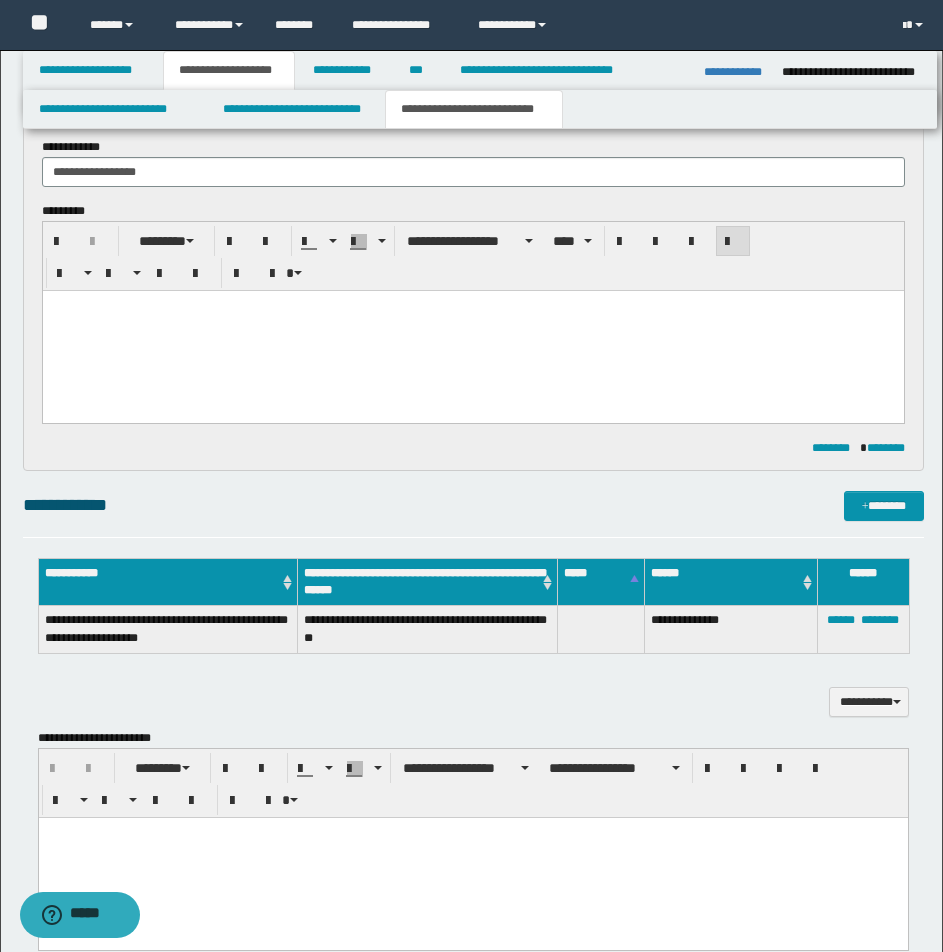 click at bounding box center [472, 306] 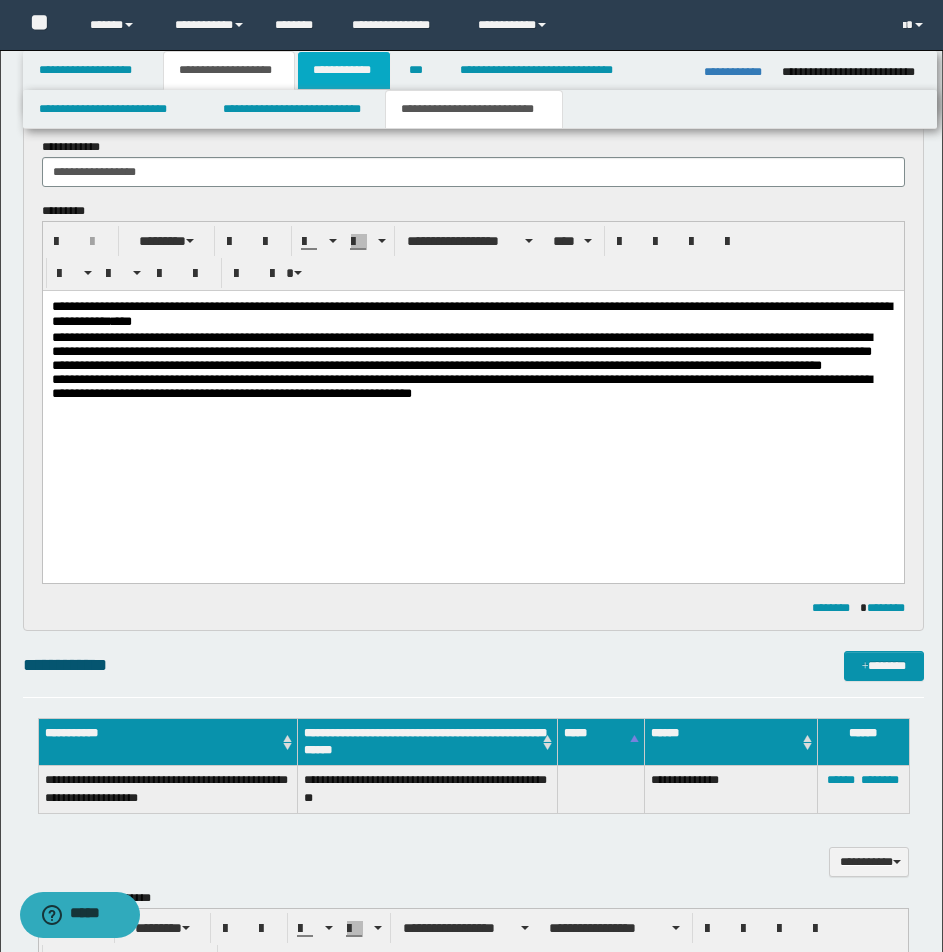 click on "**********" at bounding box center [344, 70] 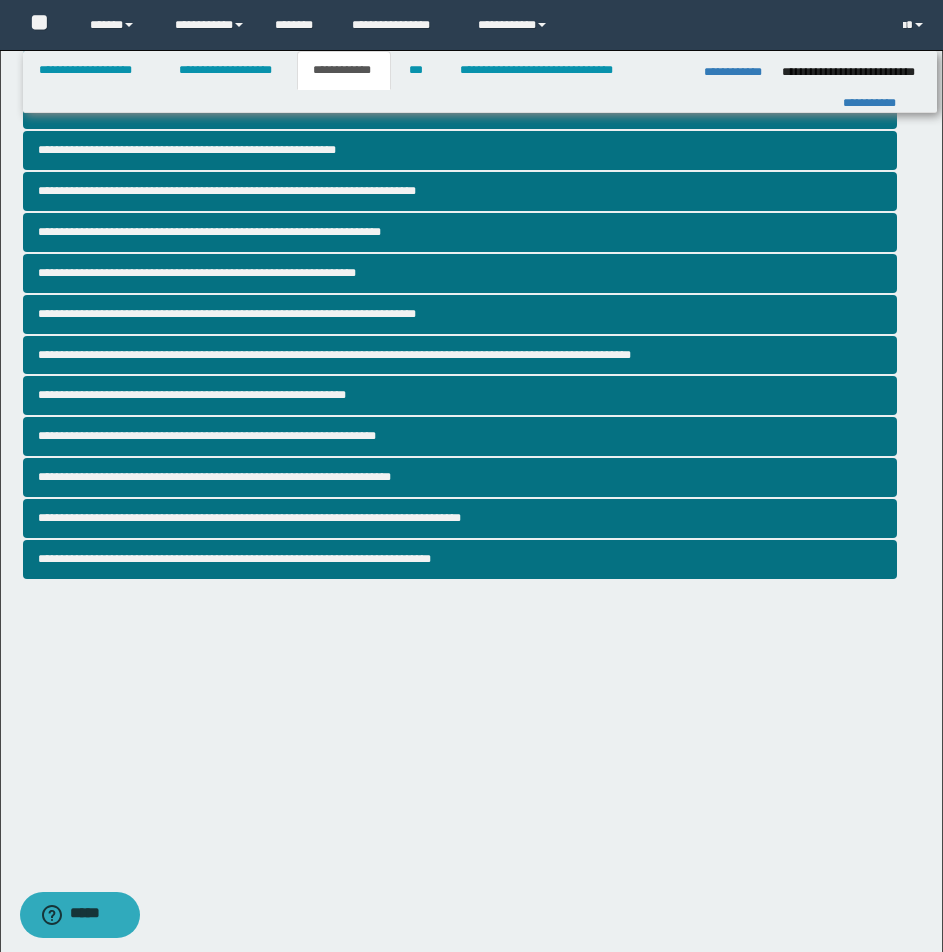 scroll, scrollTop: 0, scrollLeft: 0, axis: both 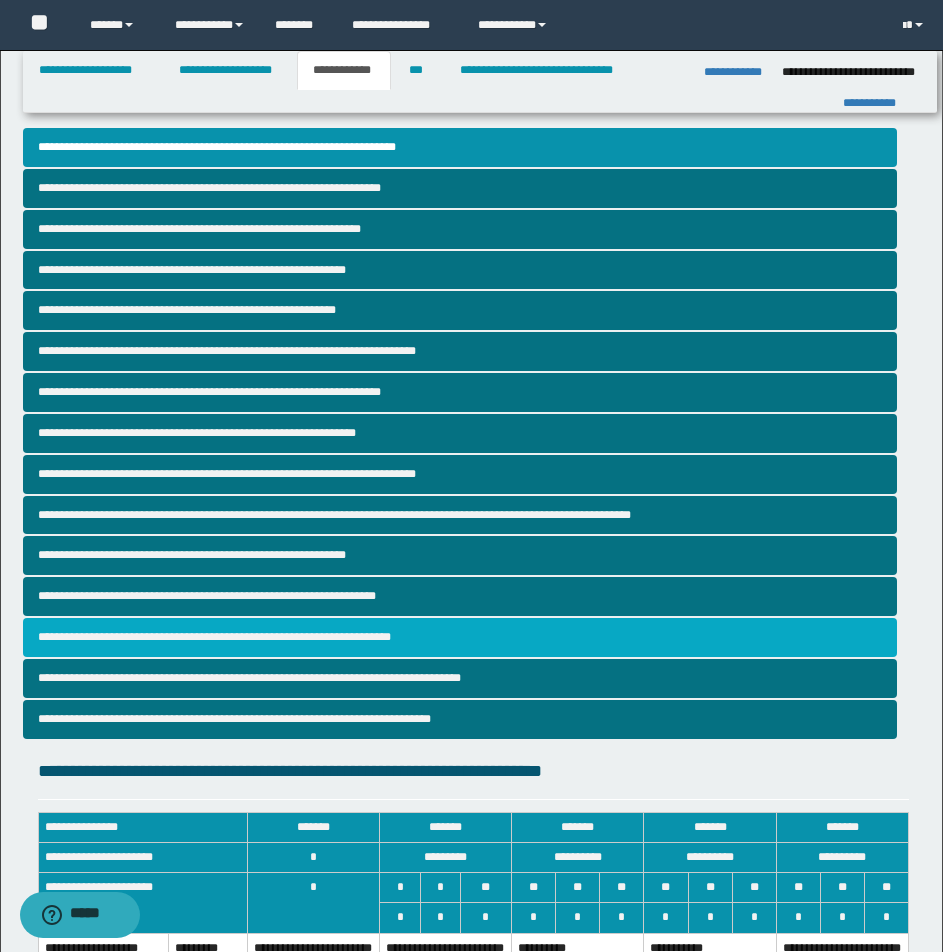 click on "**********" at bounding box center (460, 637) 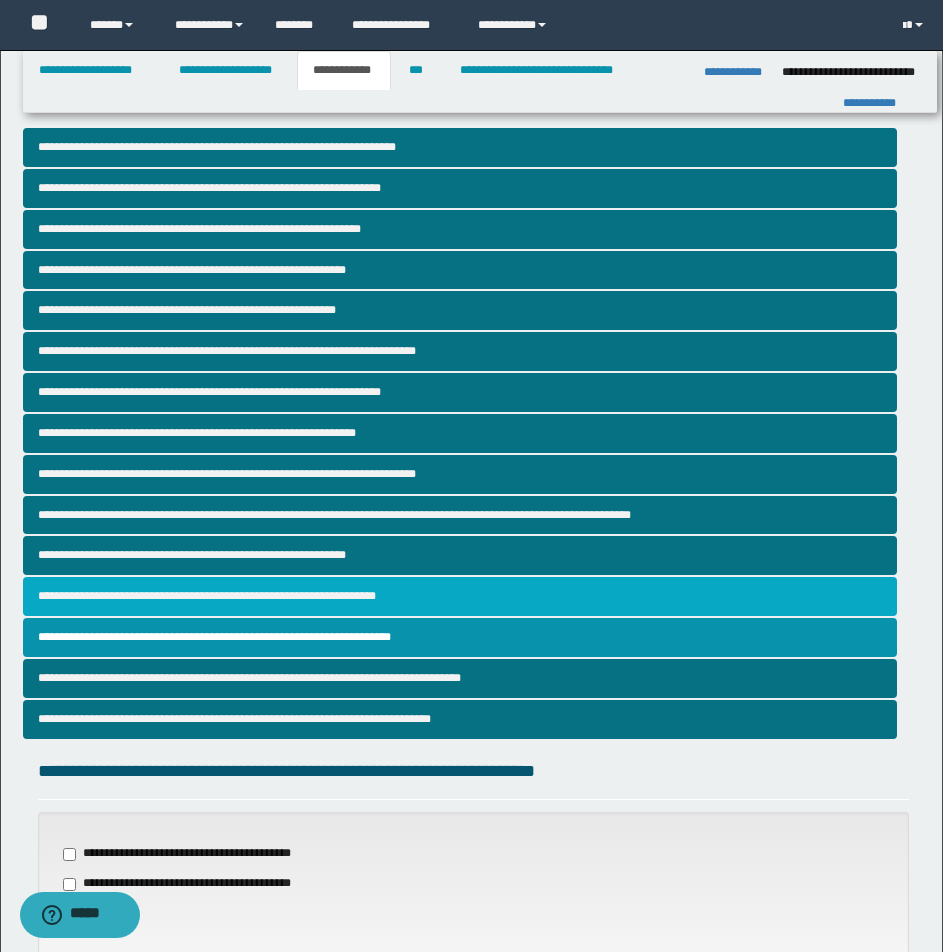 click on "**********" at bounding box center (460, 596) 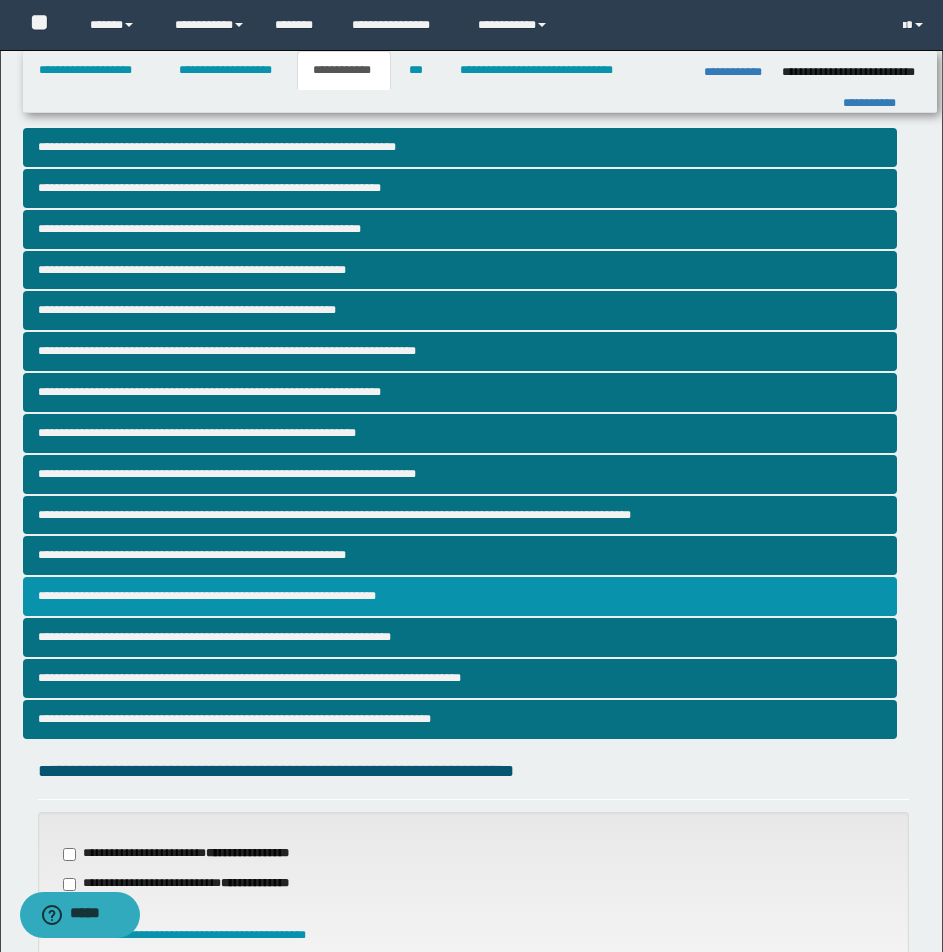 scroll, scrollTop: 406, scrollLeft: 0, axis: vertical 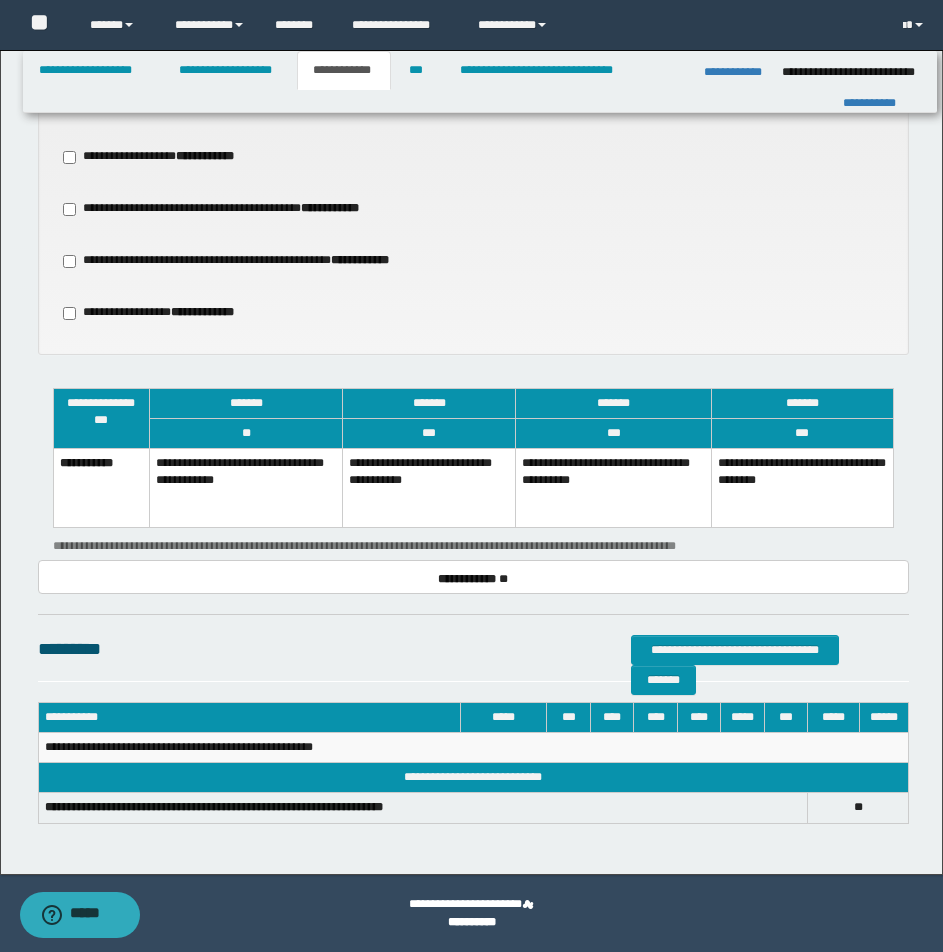 click on "**********" at bounding box center [429, 488] 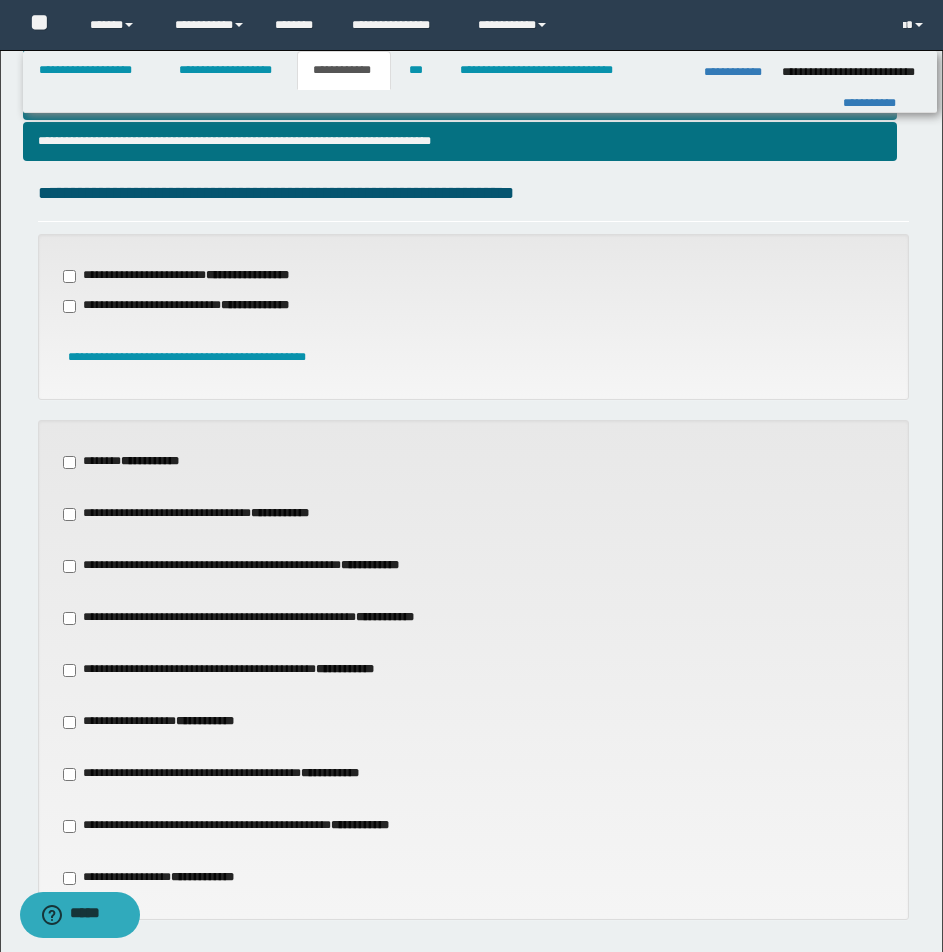 scroll, scrollTop: 528, scrollLeft: 0, axis: vertical 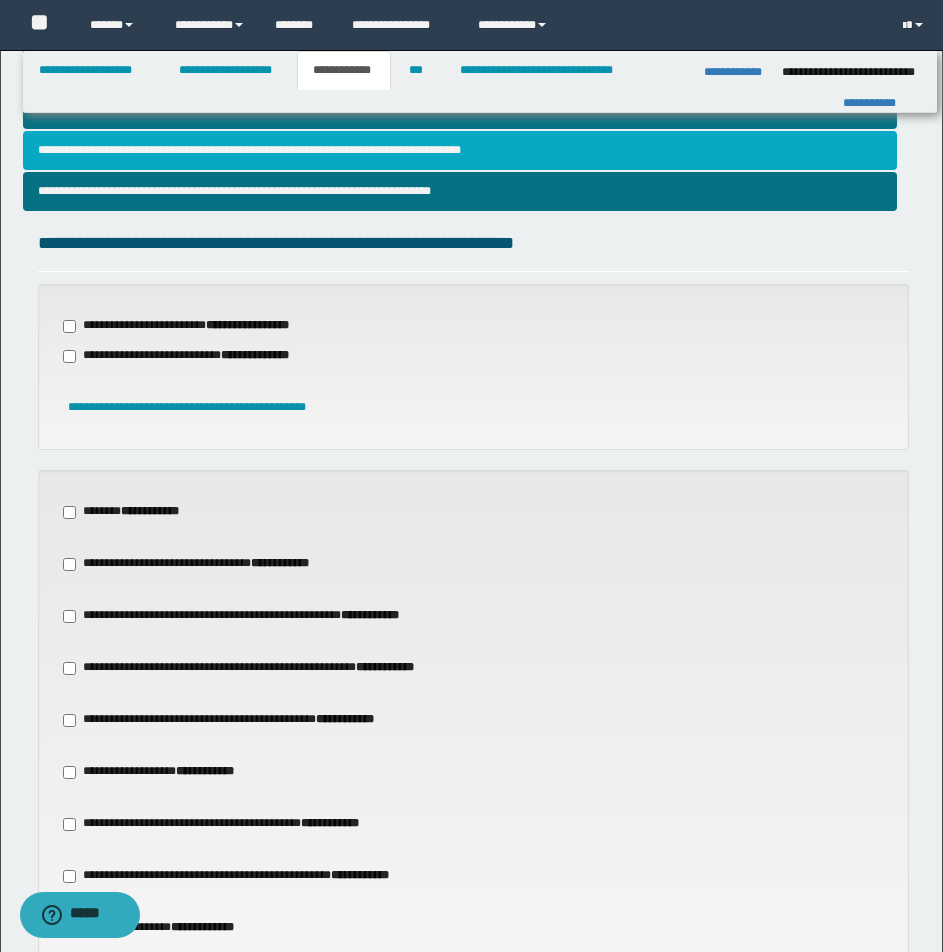 click on "**********" at bounding box center (460, 150) 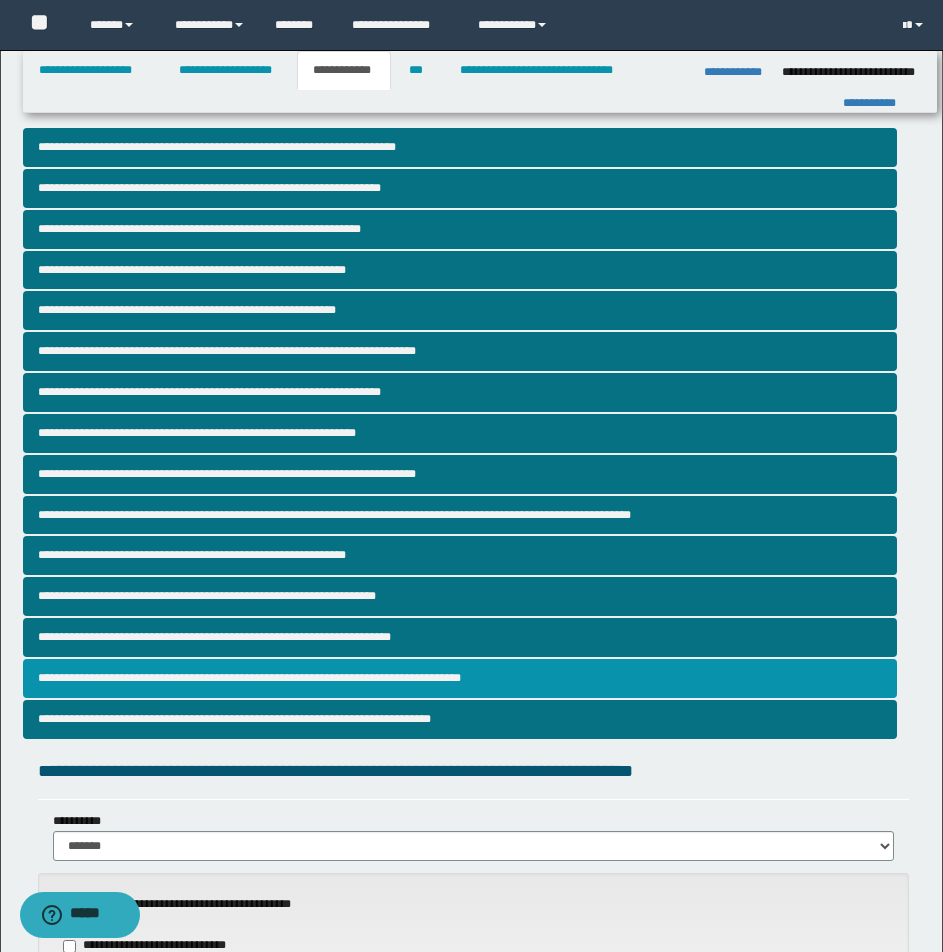 scroll, scrollTop: 833, scrollLeft: 0, axis: vertical 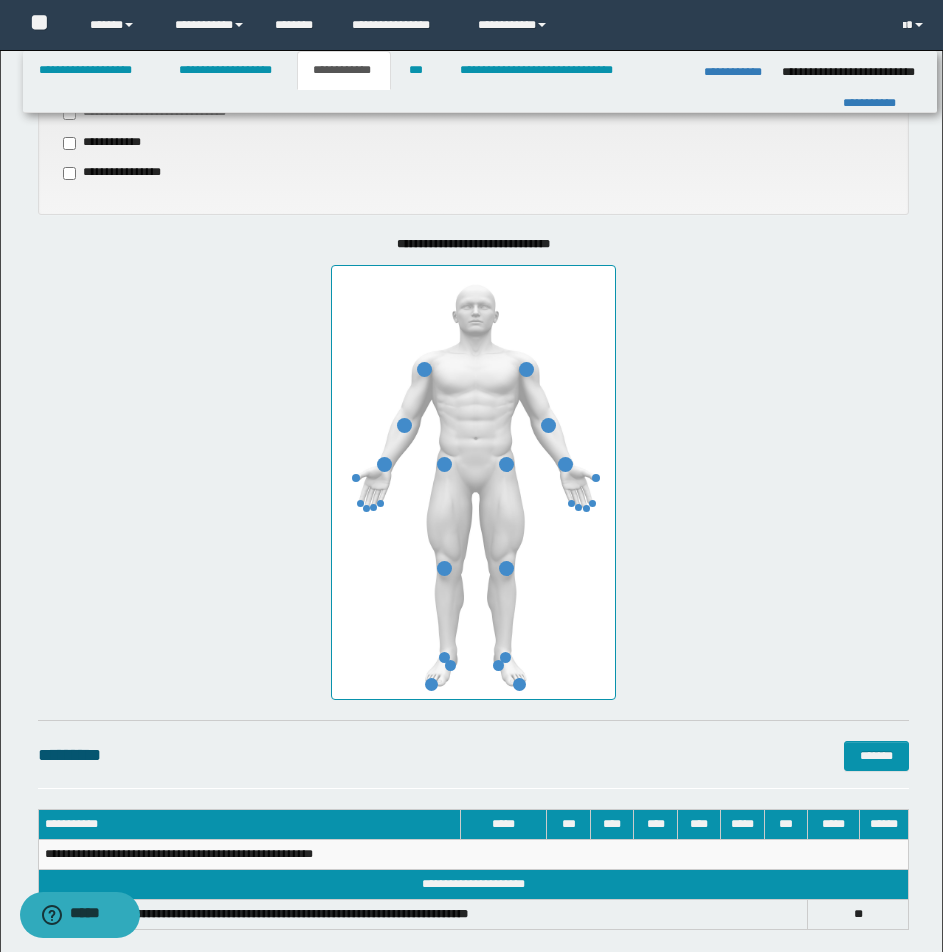 click at bounding box center (473, 482) 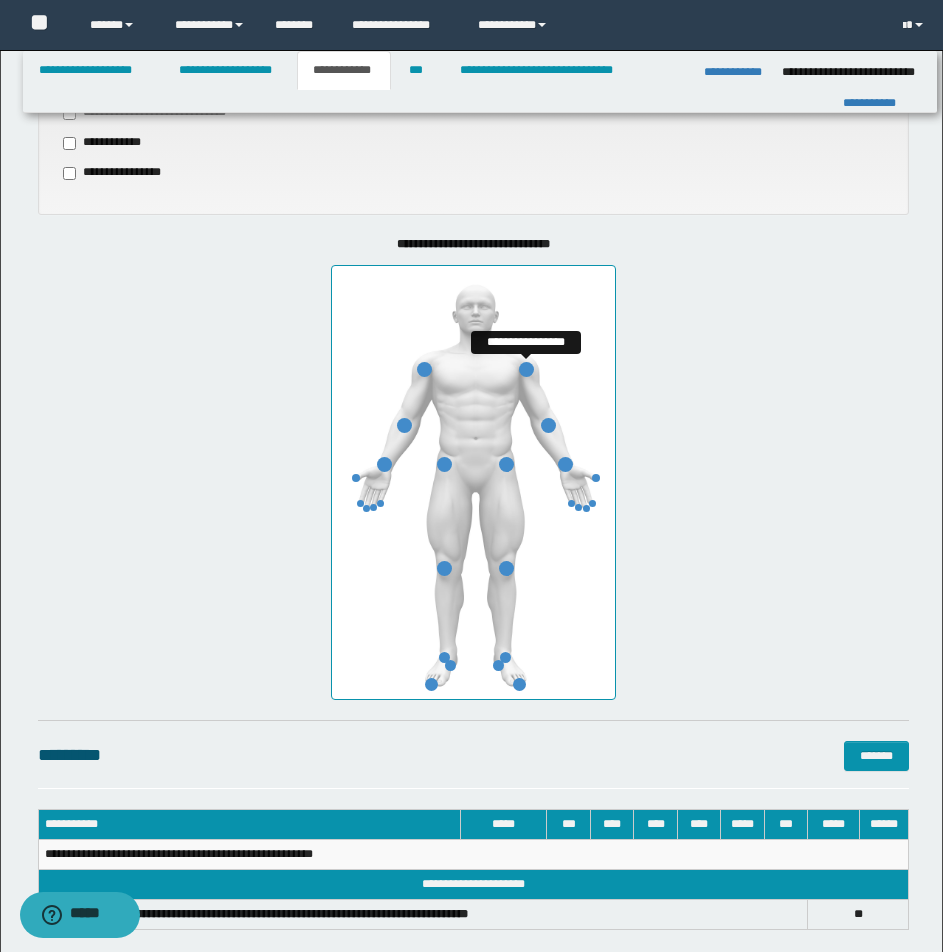 click at bounding box center (526, 369) 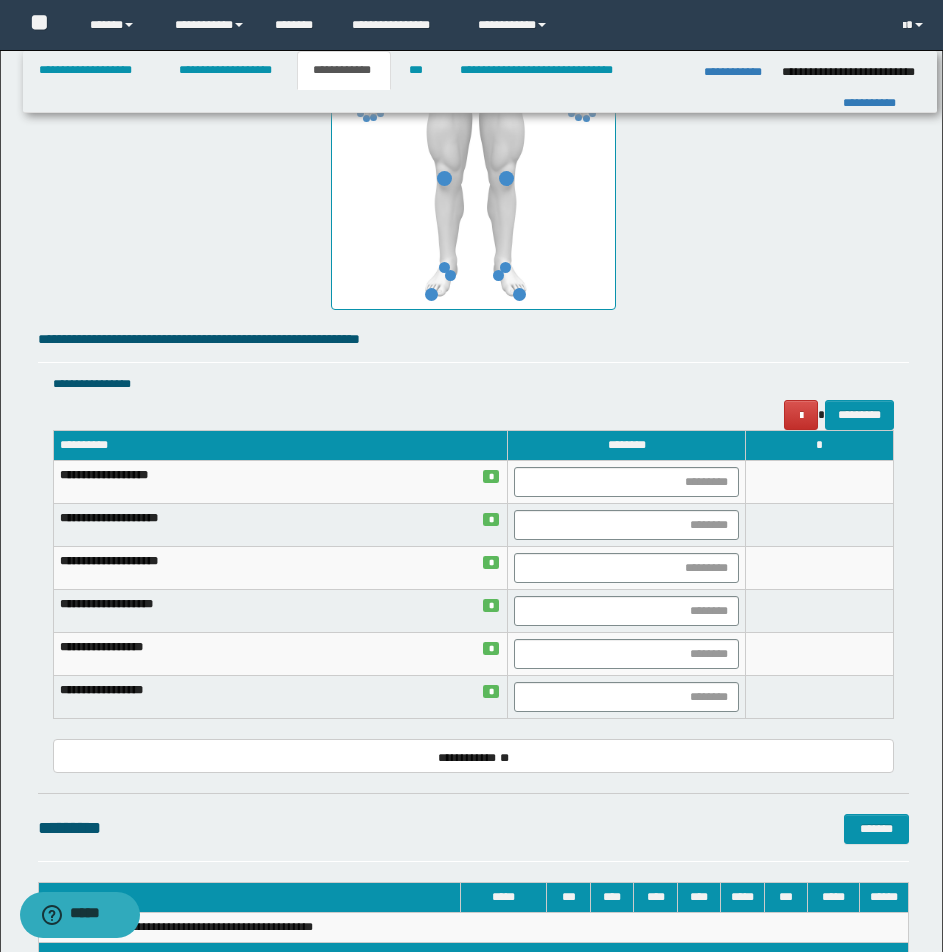 scroll, scrollTop: 1248, scrollLeft: 0, axis: vertical 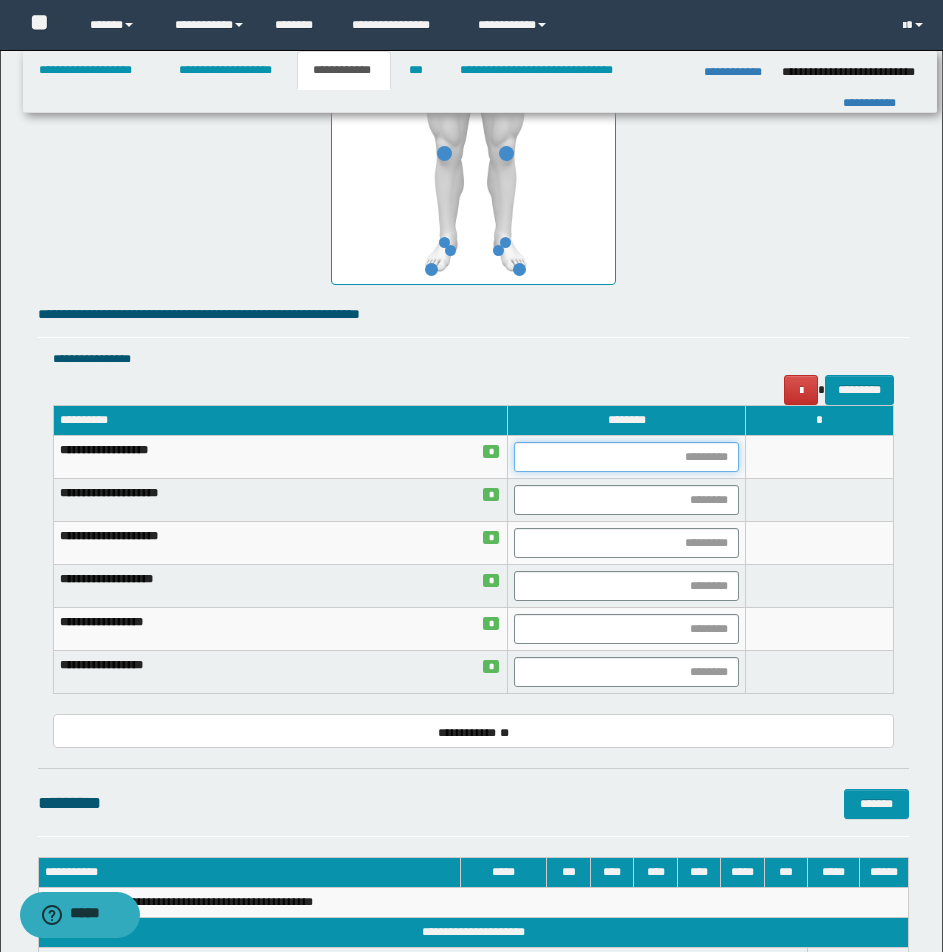 click at bounding box center (626, 457) 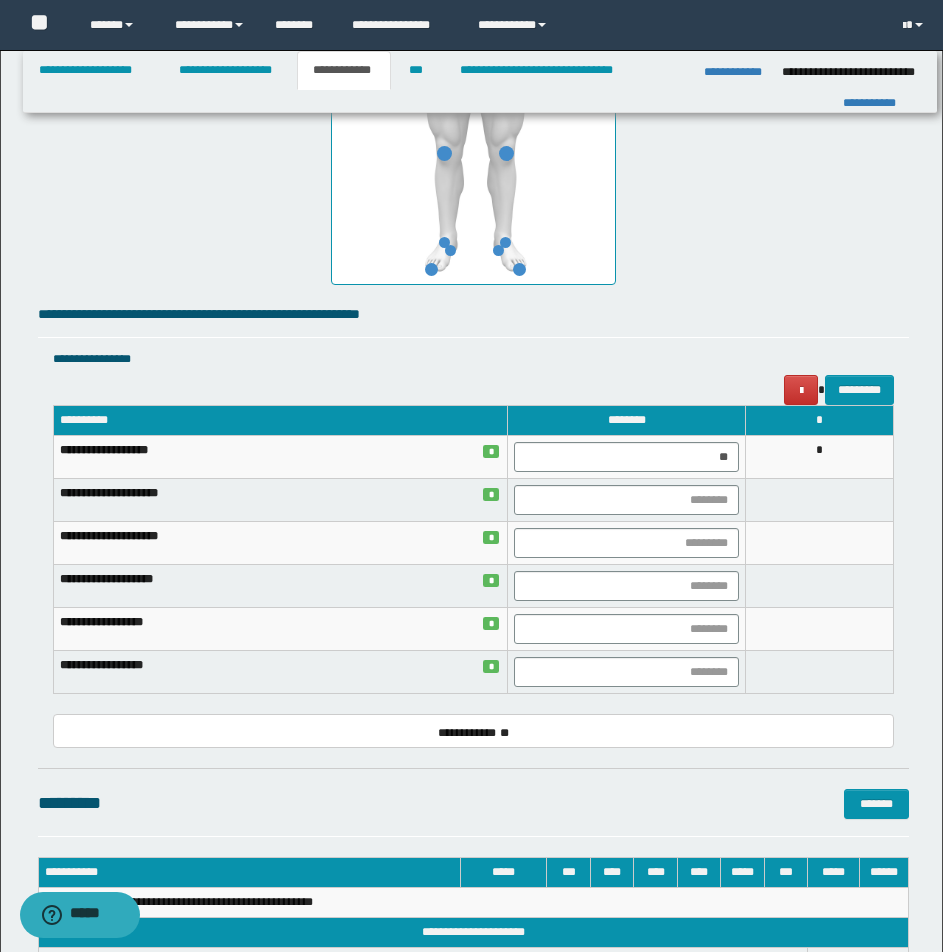 click on "*" at bounding box center (820, 457) 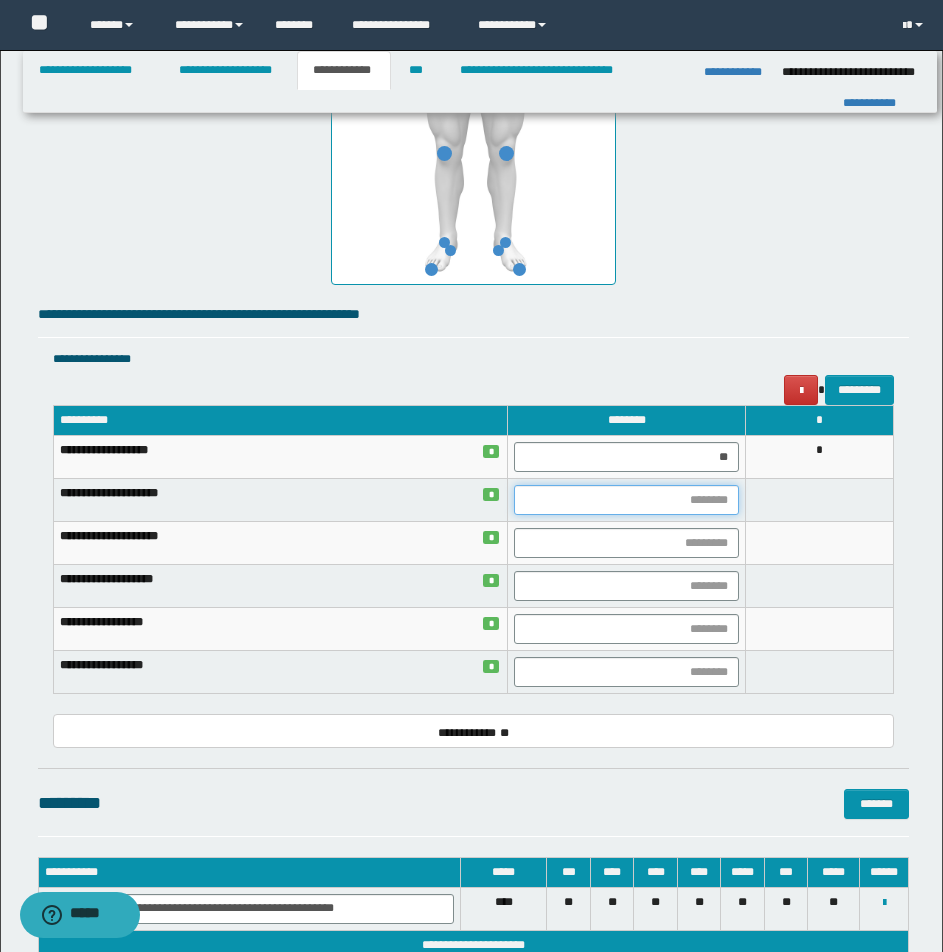 click at bounding box center [626, 500] 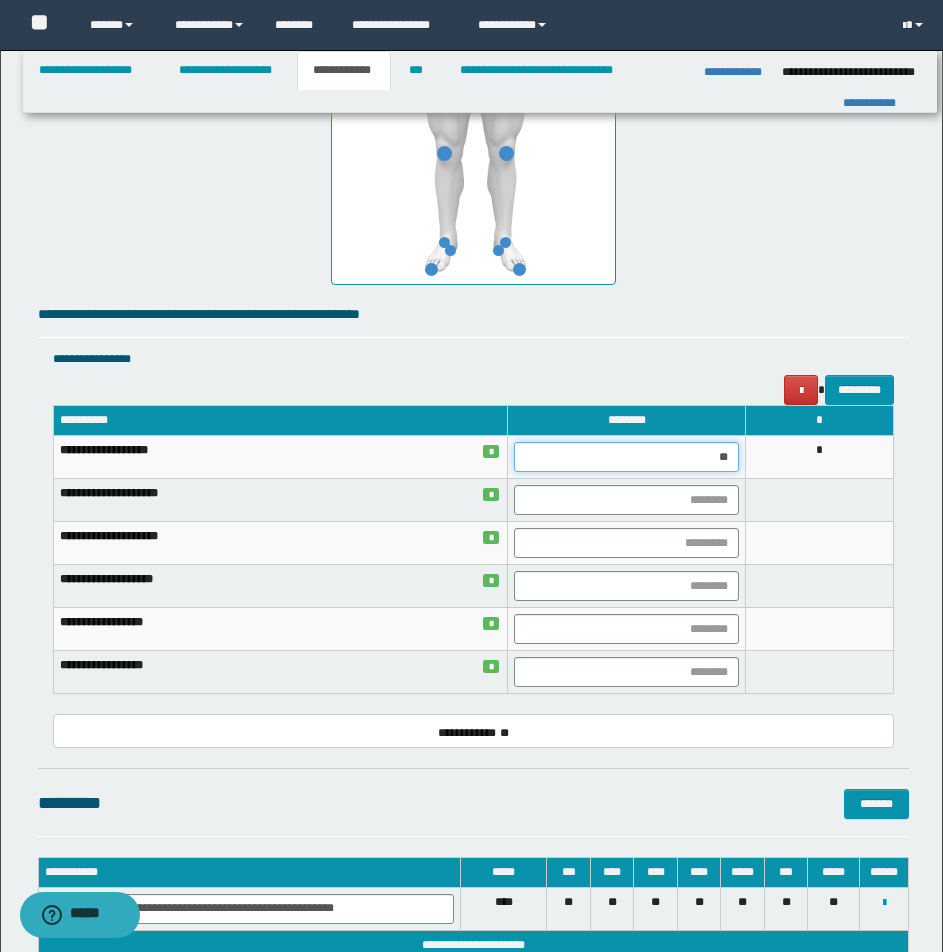 click on "**" at bounding box center (626, 457) 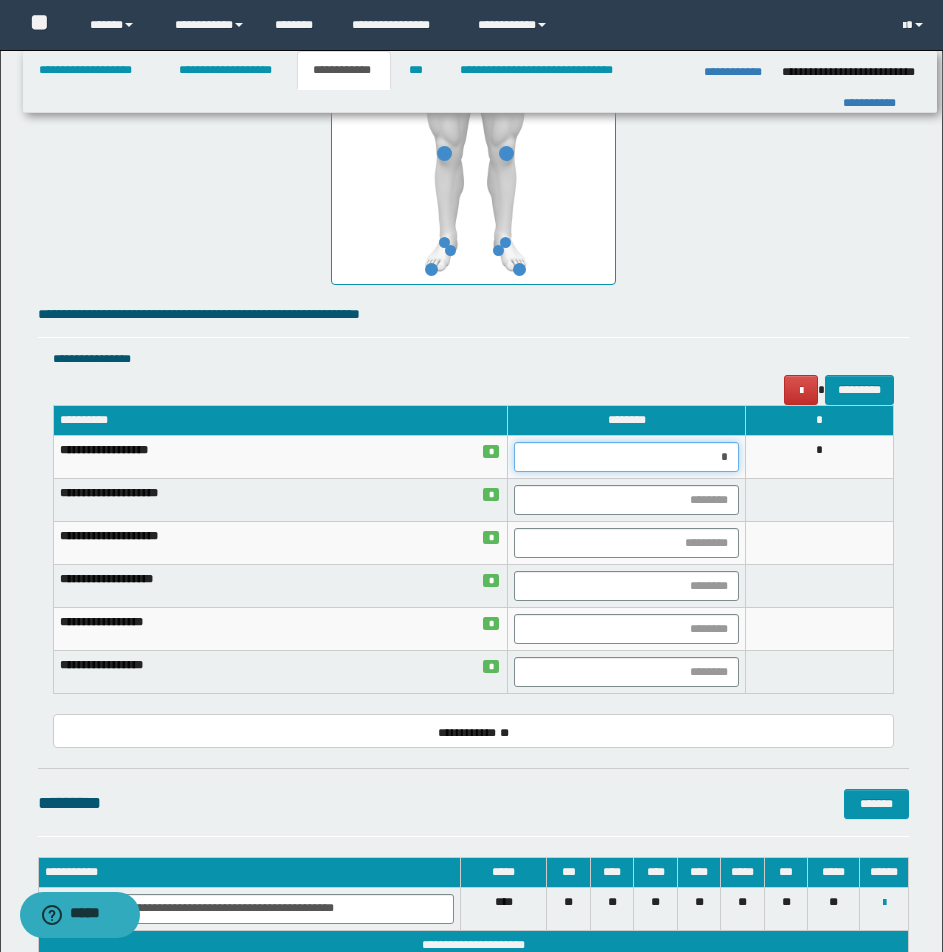 type on "**" 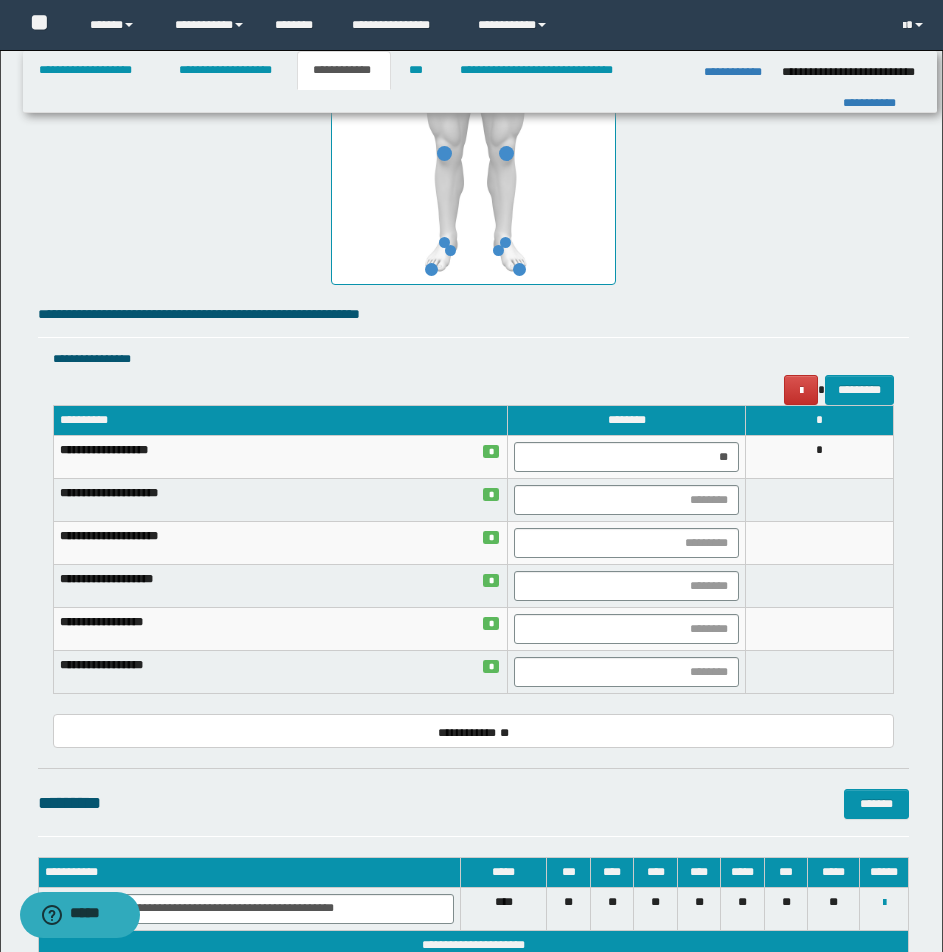 click at bounding box center [820, 500] 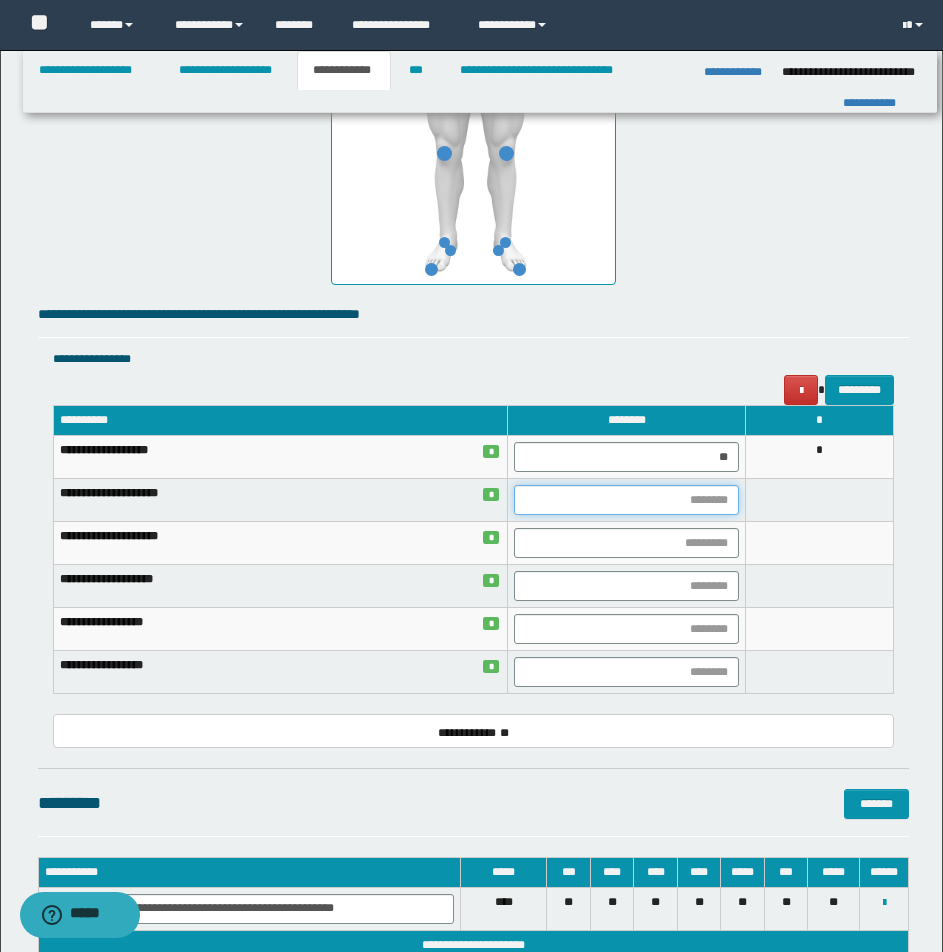 click at bounding box center (626, 500) 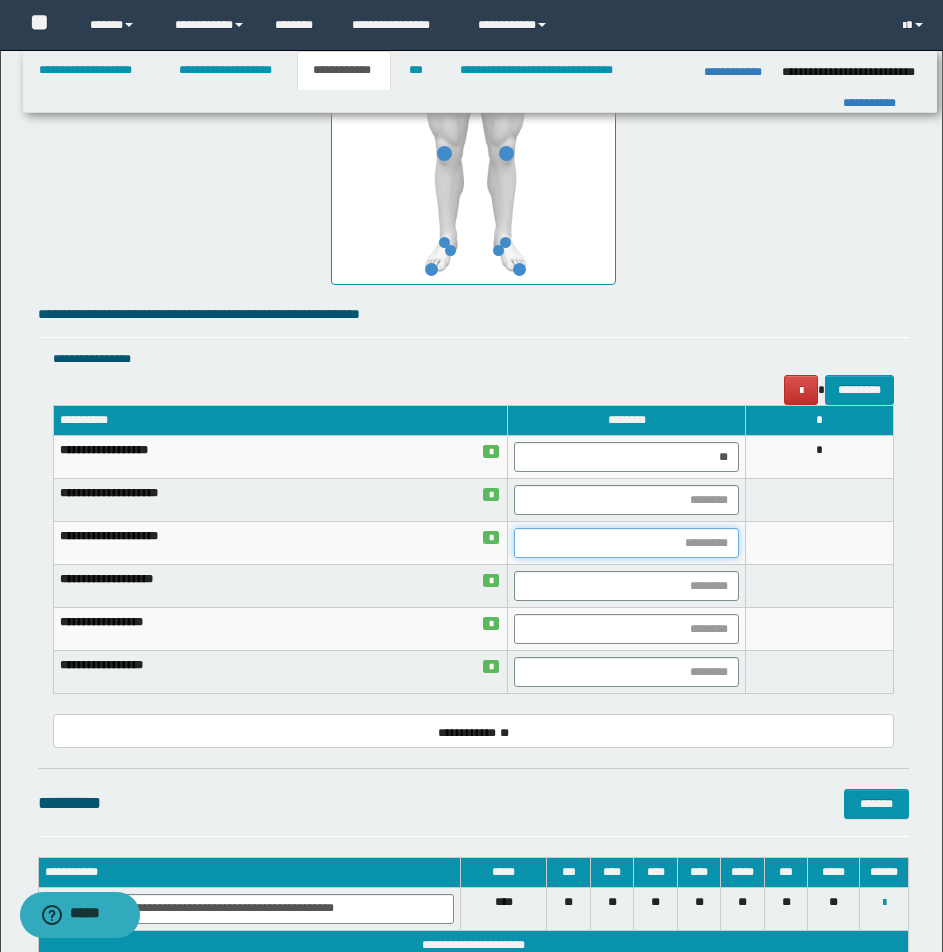 click at bounding box center [626, 543] 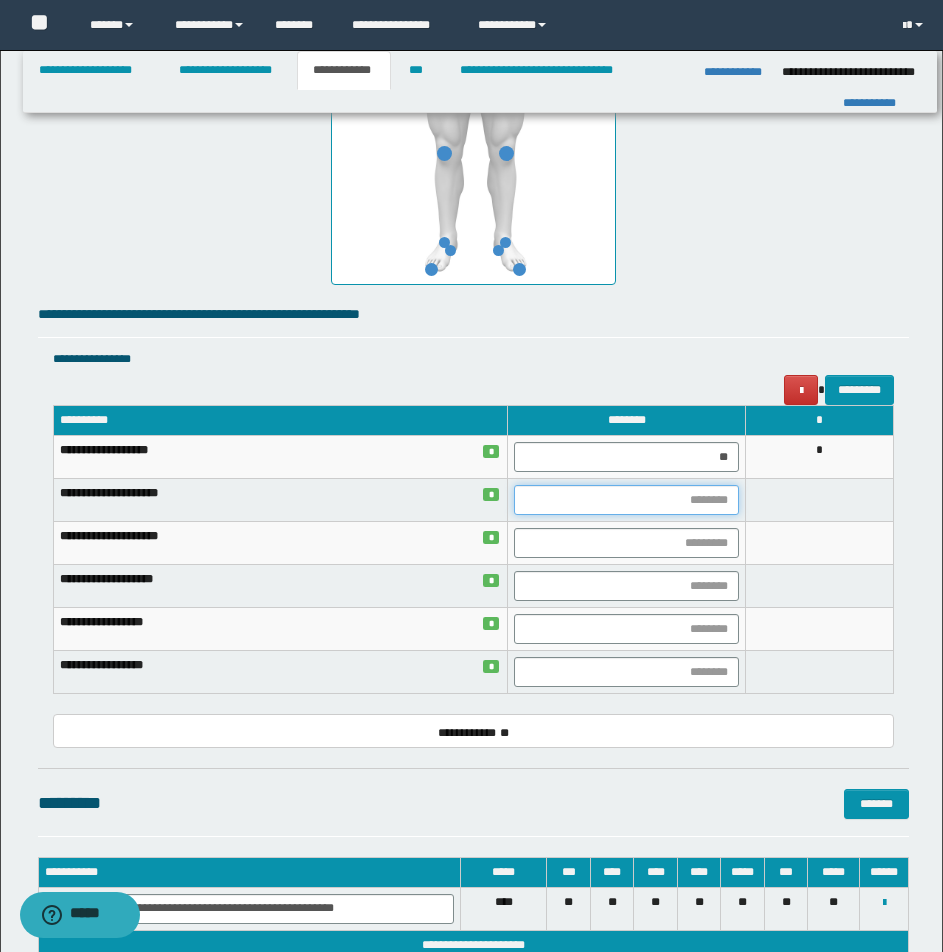 click at bounding box center (626, 500) 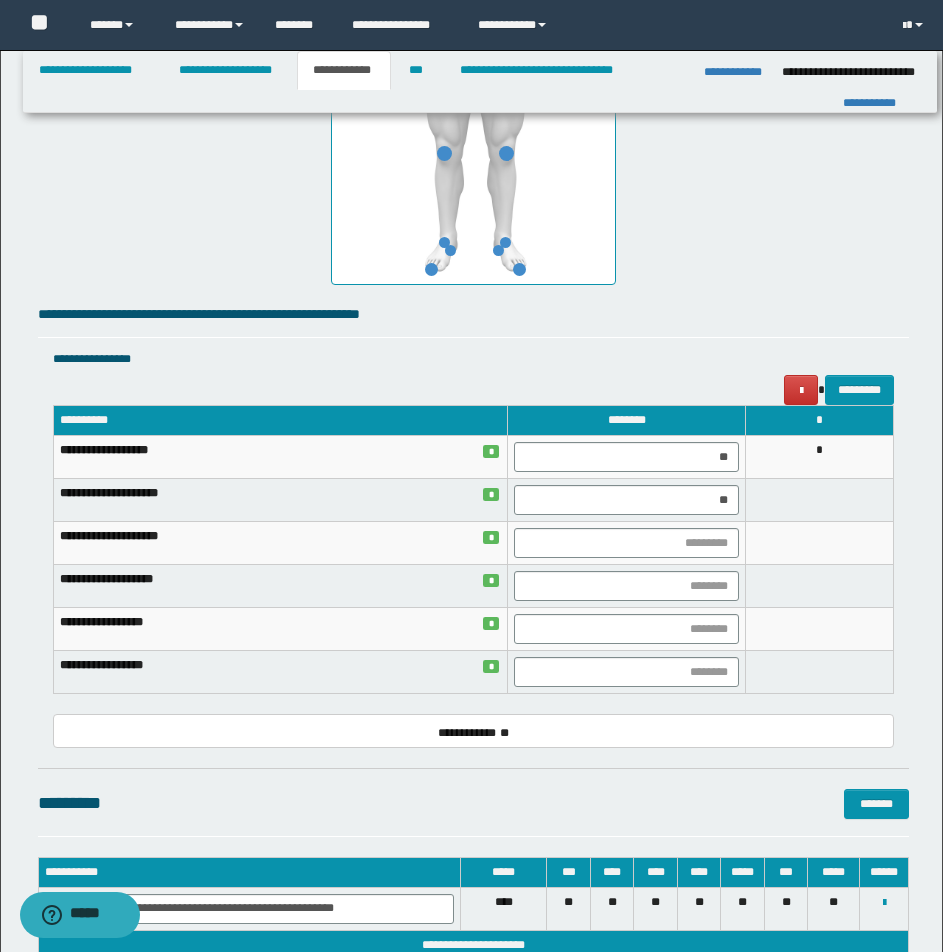 click at bounding box center (820, 500) 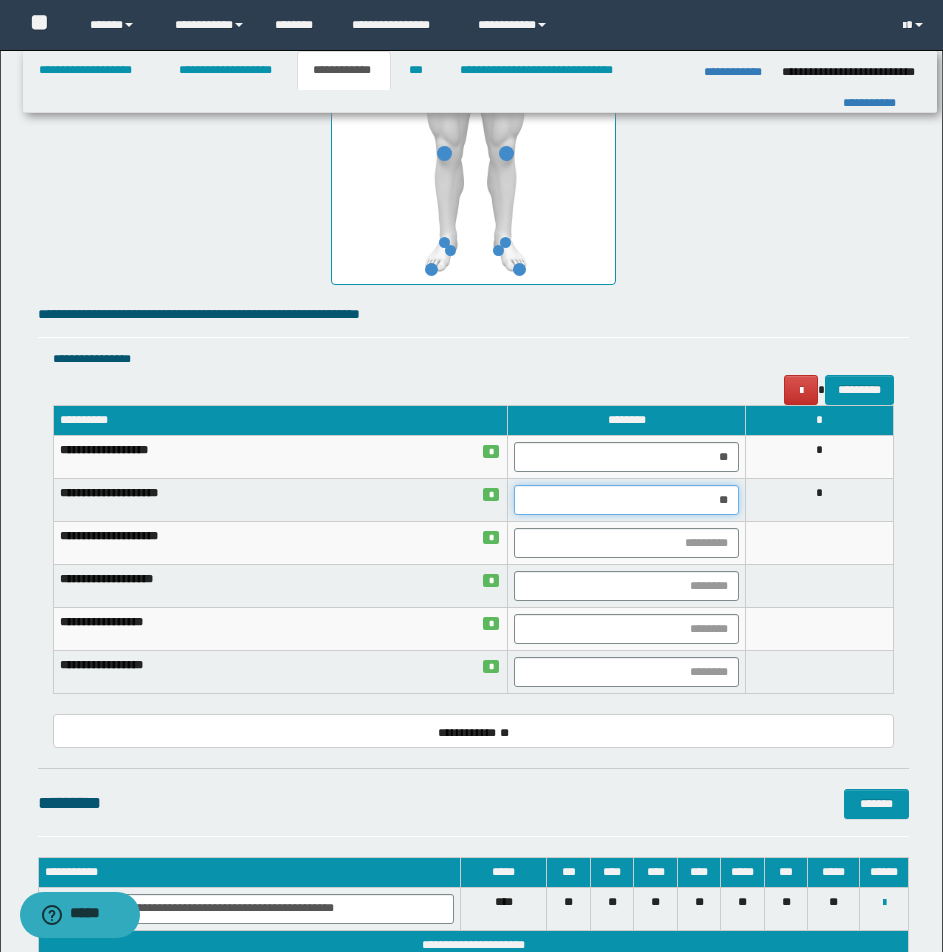 click on "**" at bounding box center [626, 500] 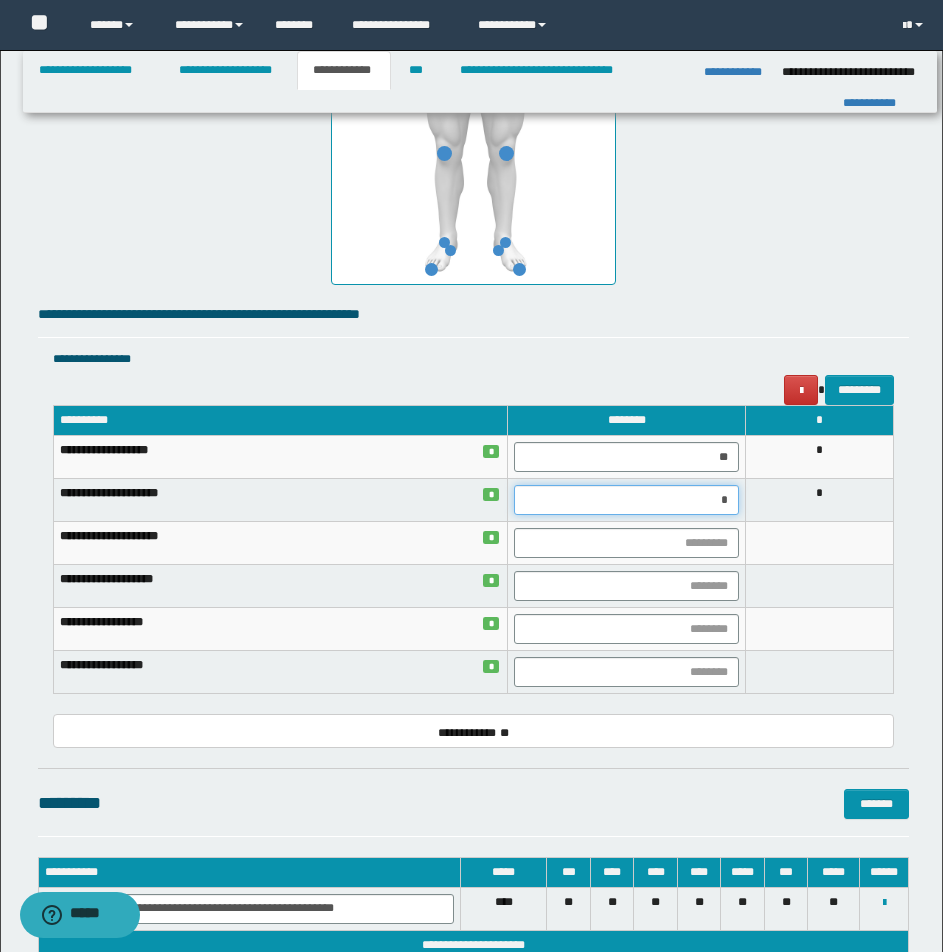 type on "**" 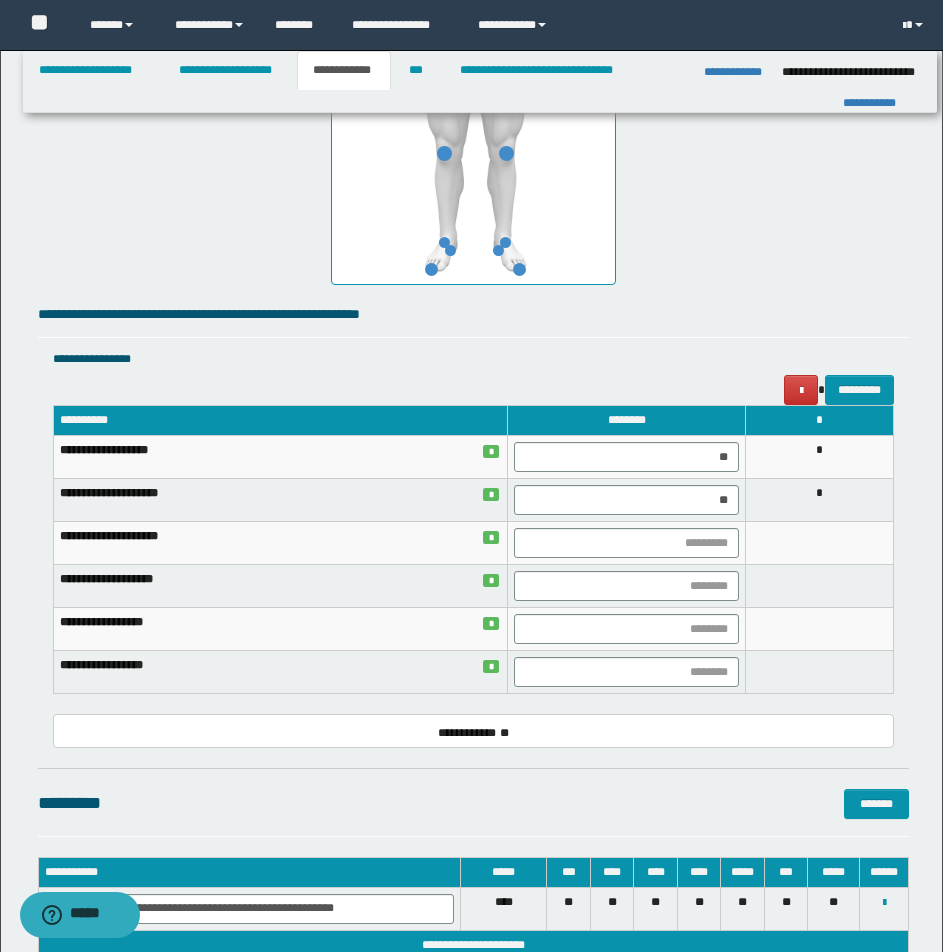 click on "*" at bounding box center [820, 500] 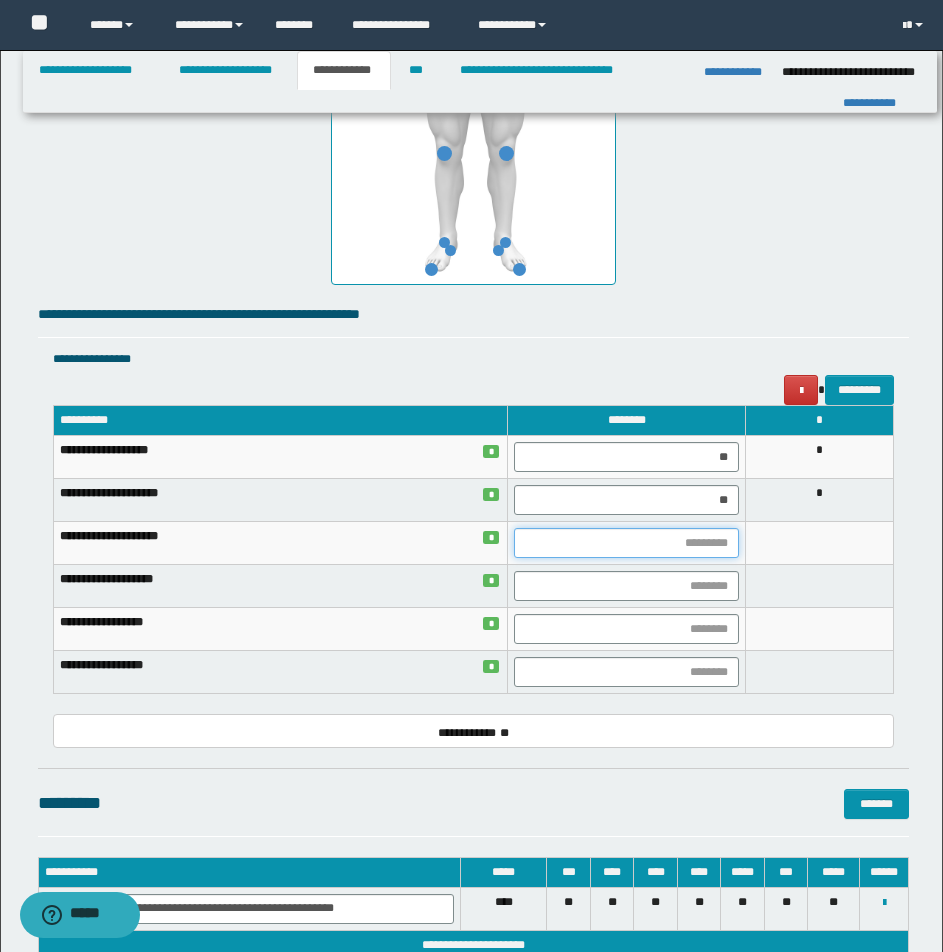 click at bounding box center (626, 543) 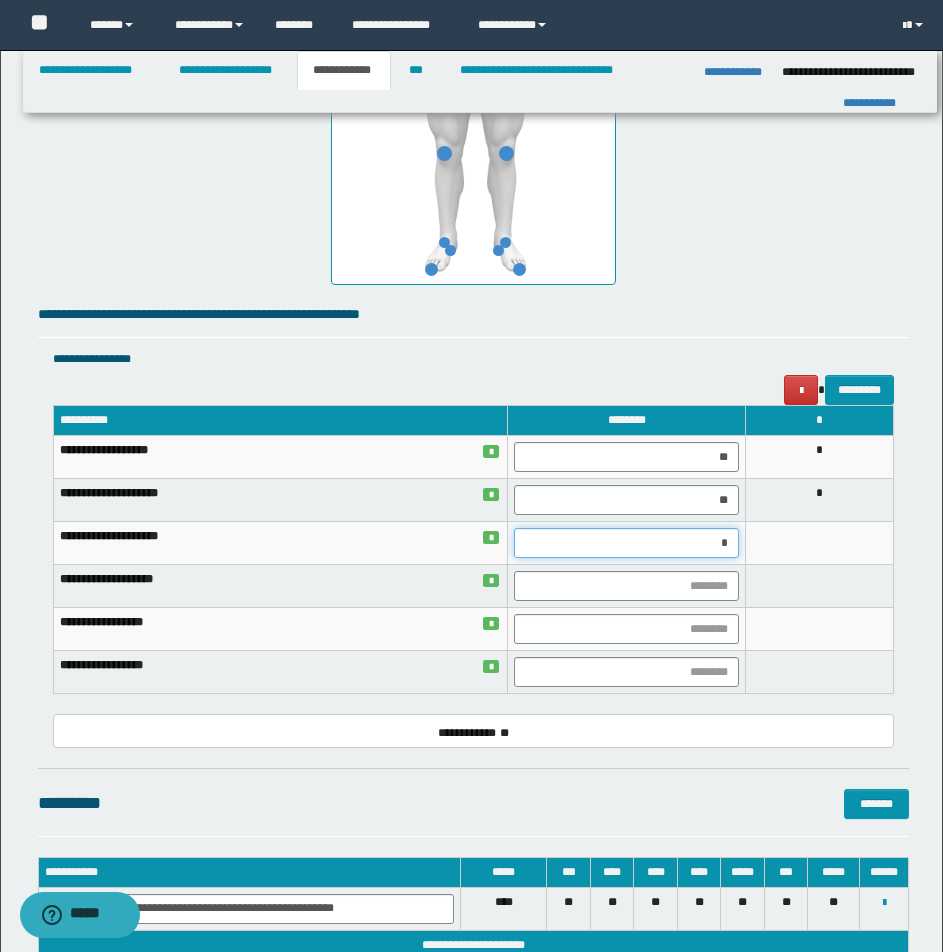 type on "**" 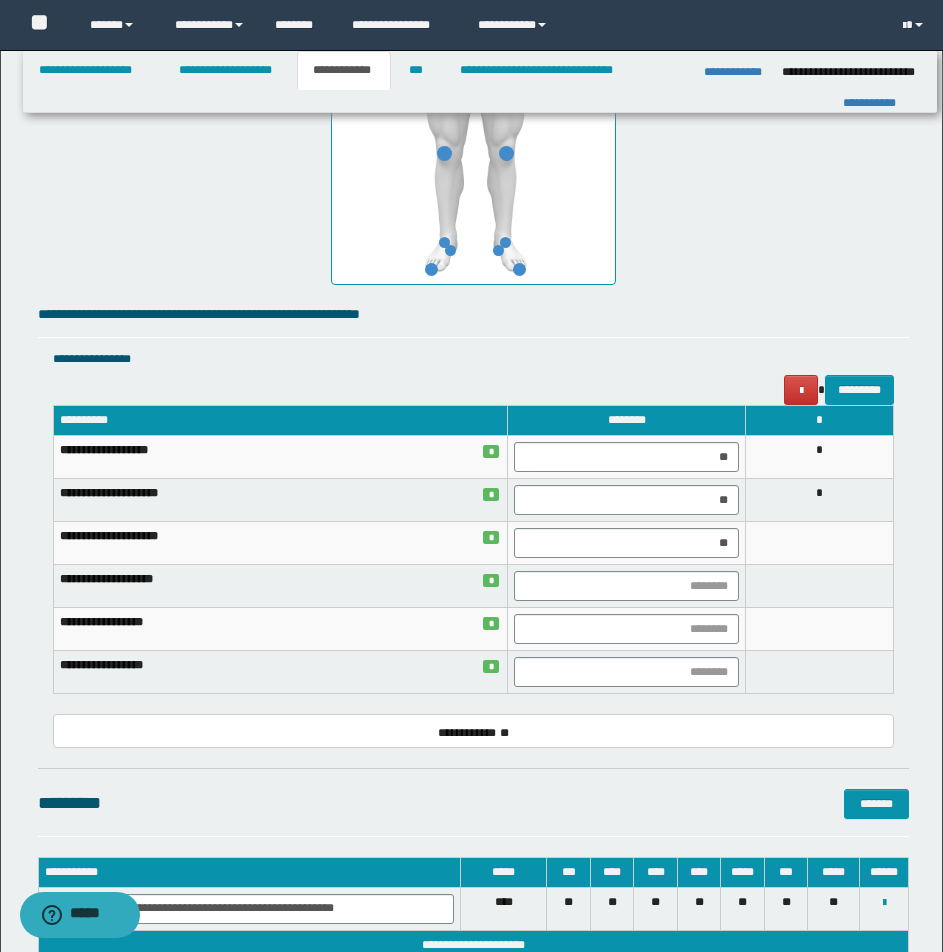 click at bounding box center (820, 543) 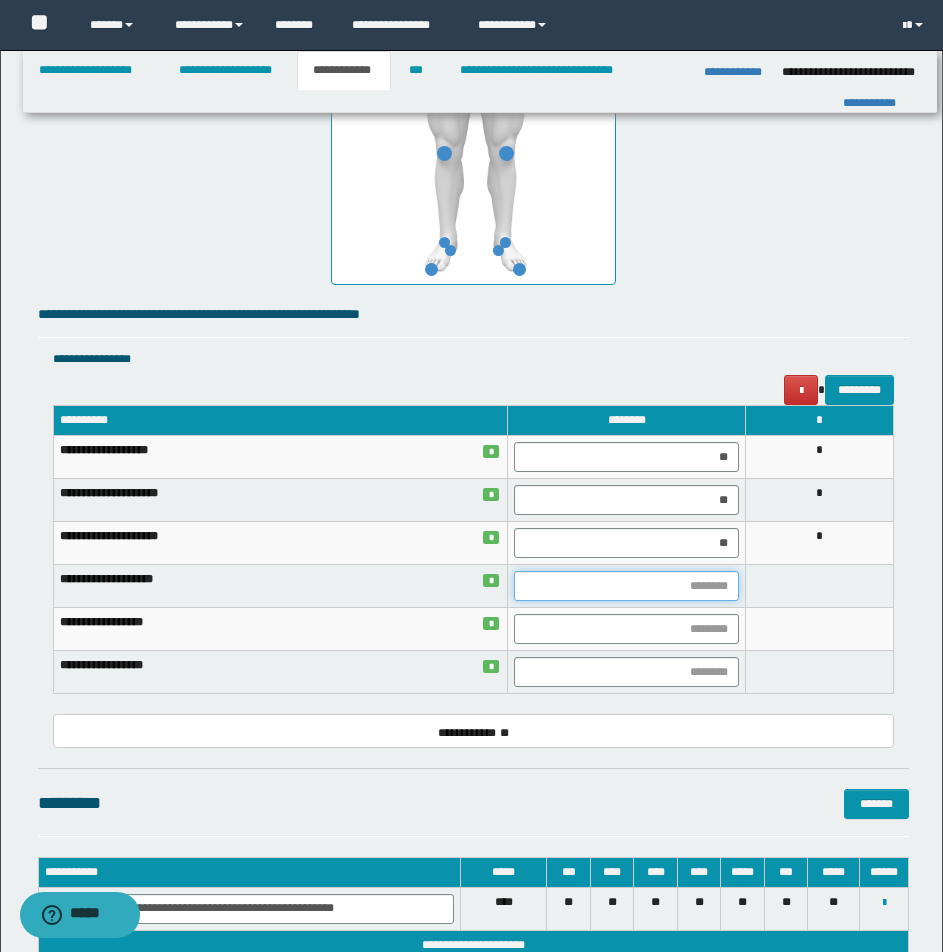 click at bounding box center (626, 586) 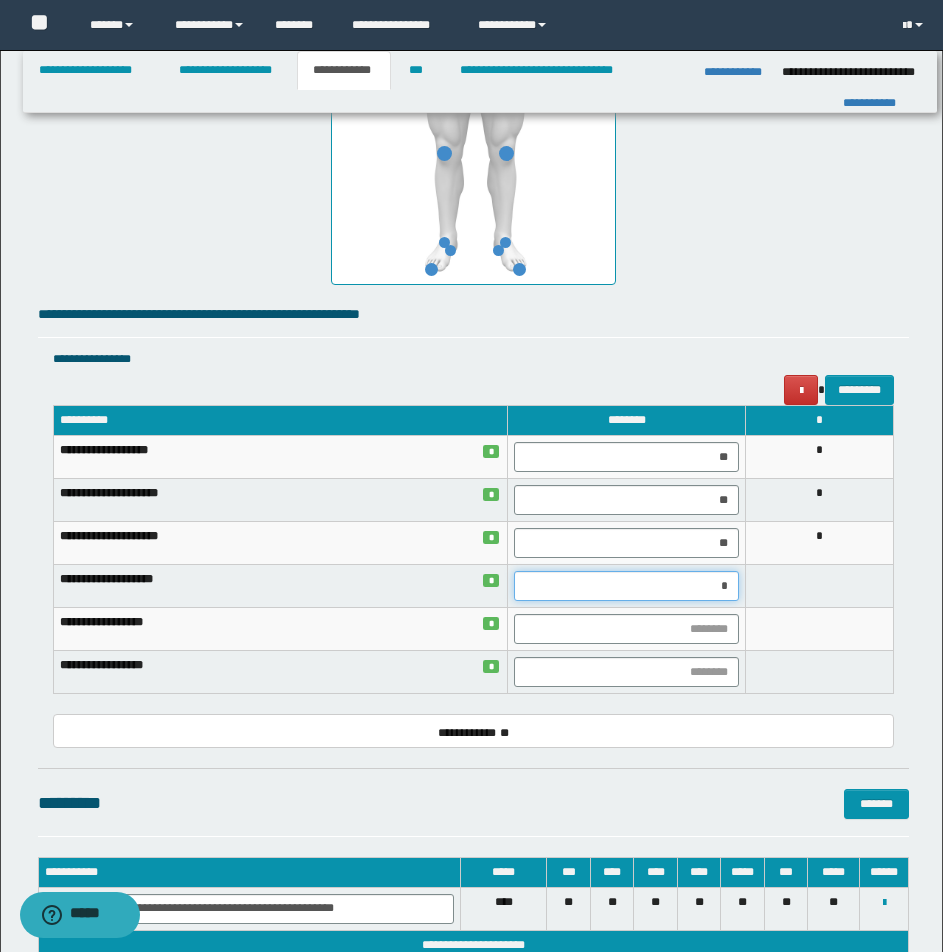 type on "**" 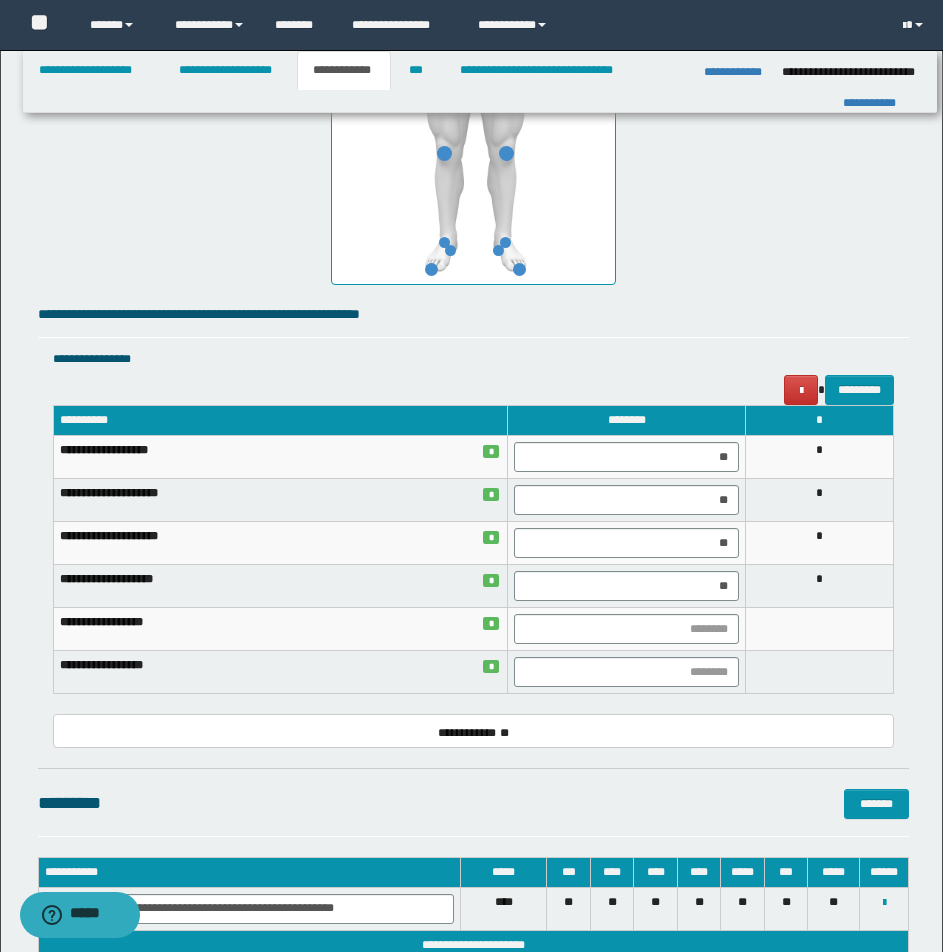 click on "*" at bounding box center [820, 586] 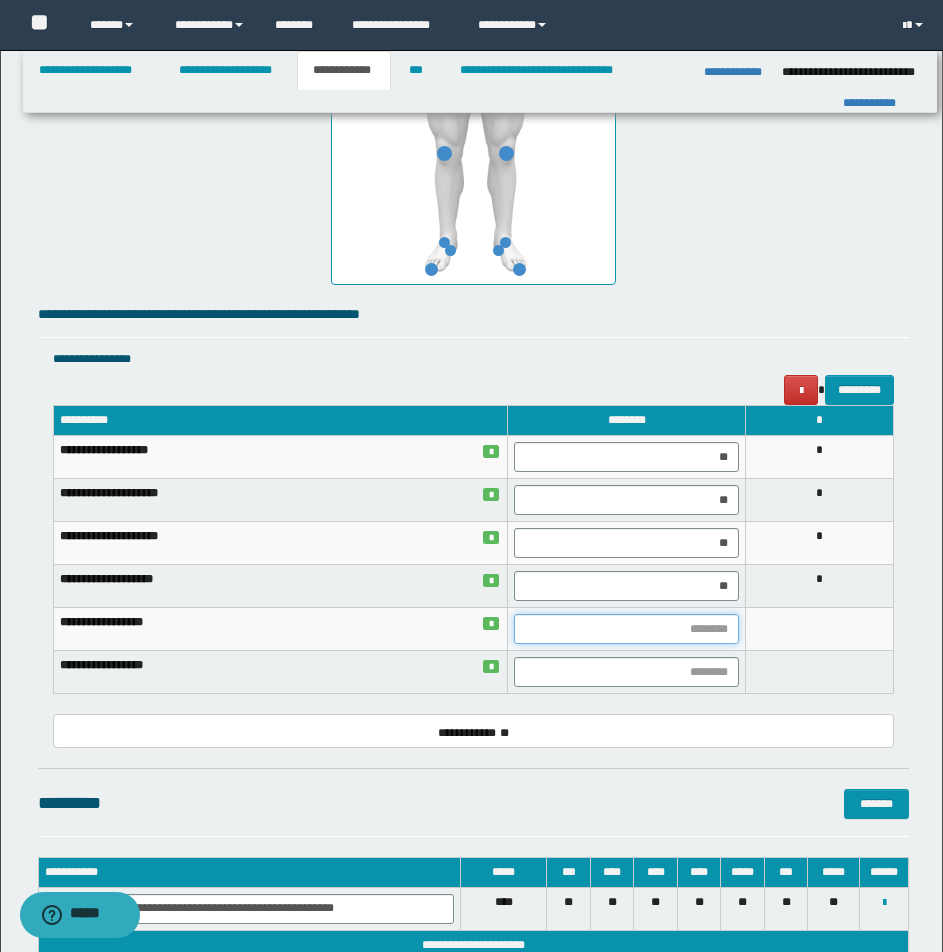 click at bounding box center [626, 629] 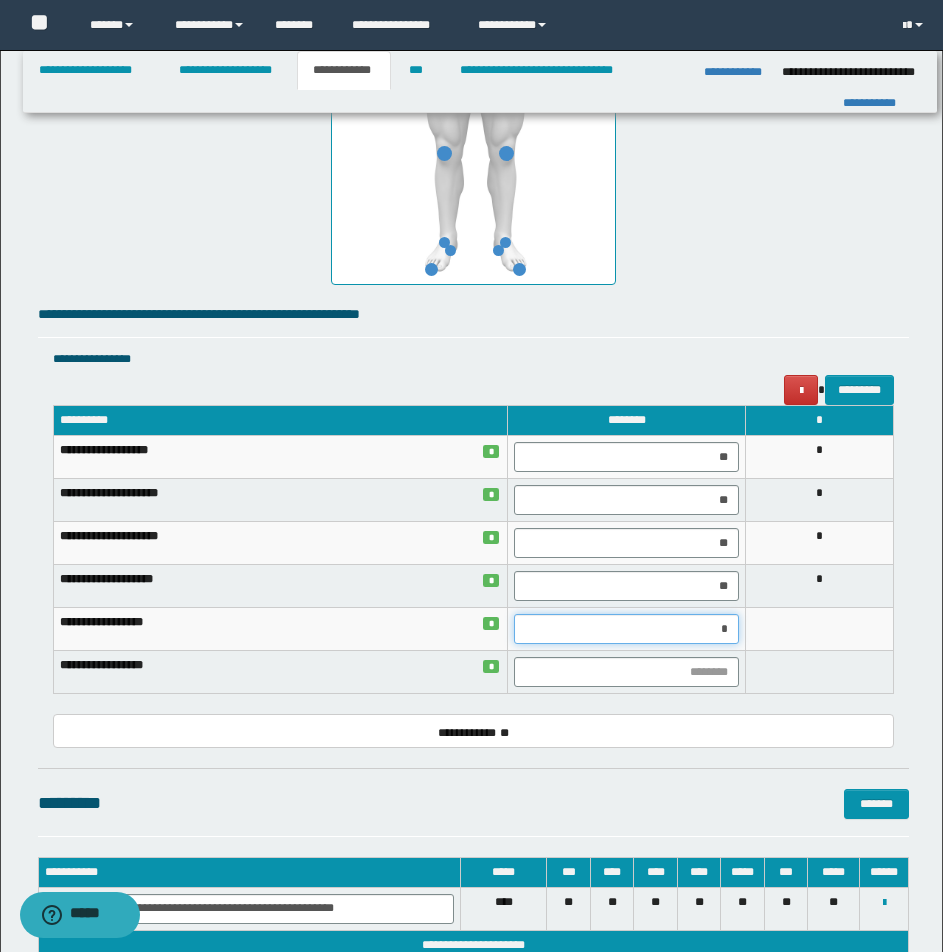 type on "**" 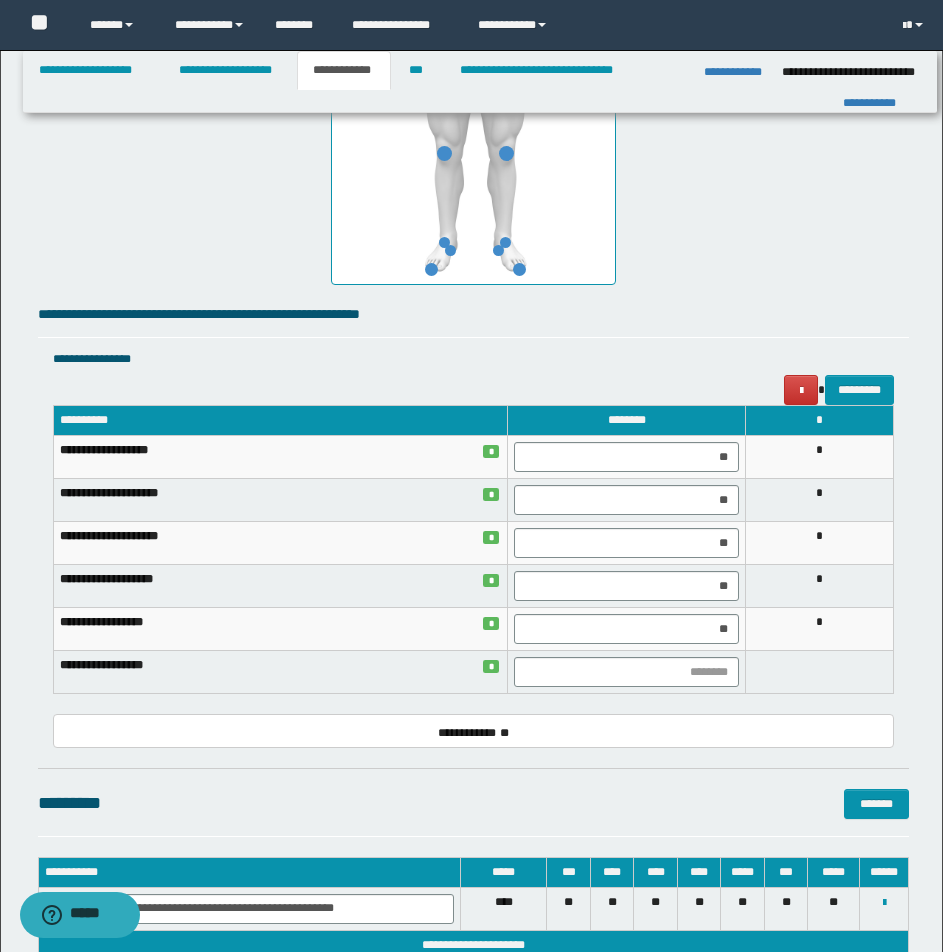 click on "*" at bounding box center [820, 629] 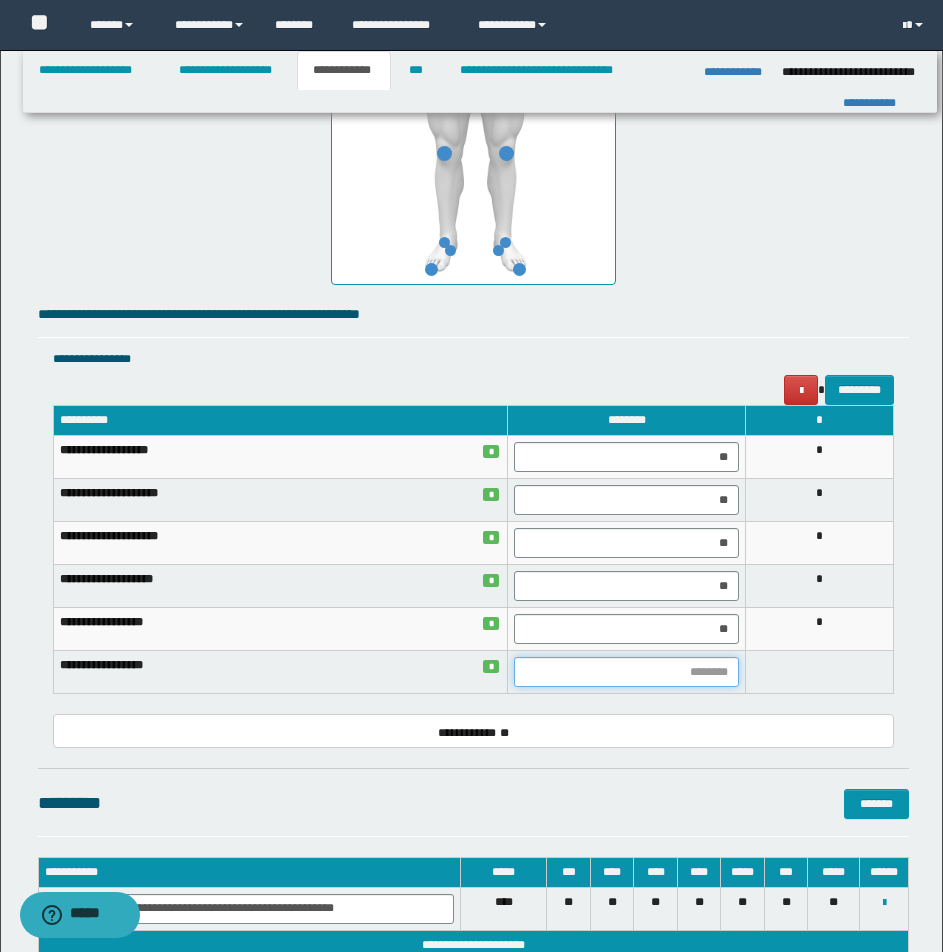click at bounding box center [626, 672] 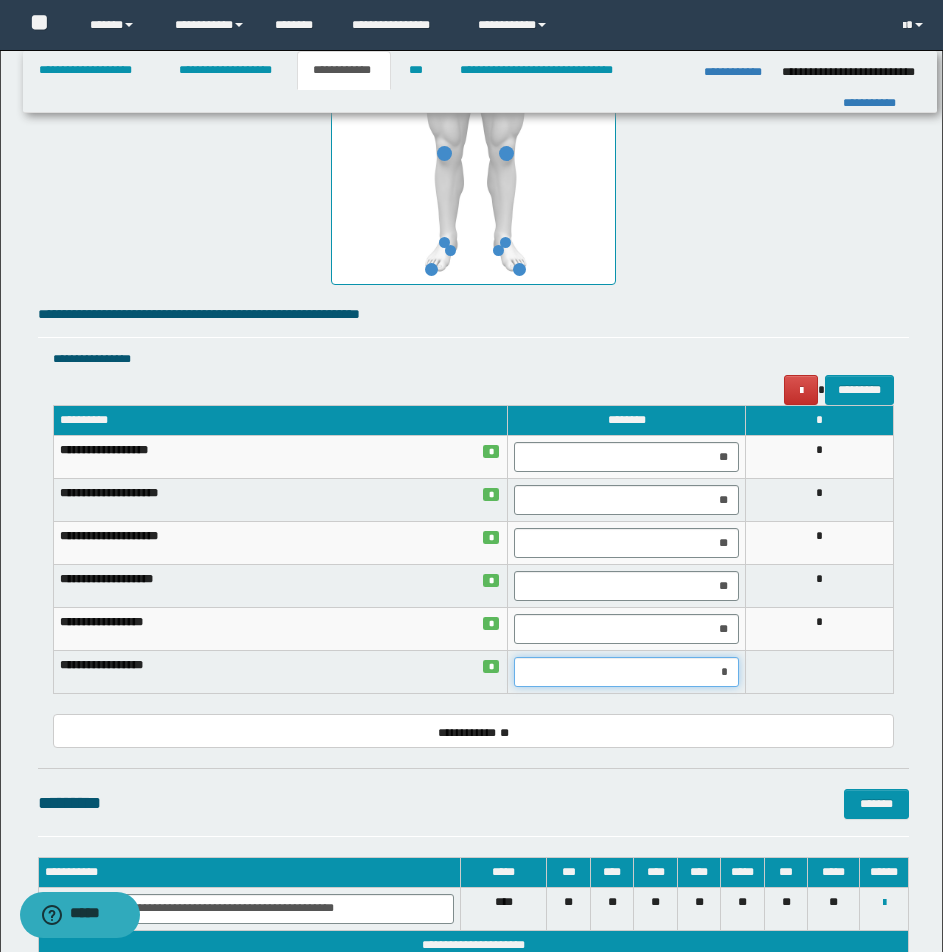 type on "**" 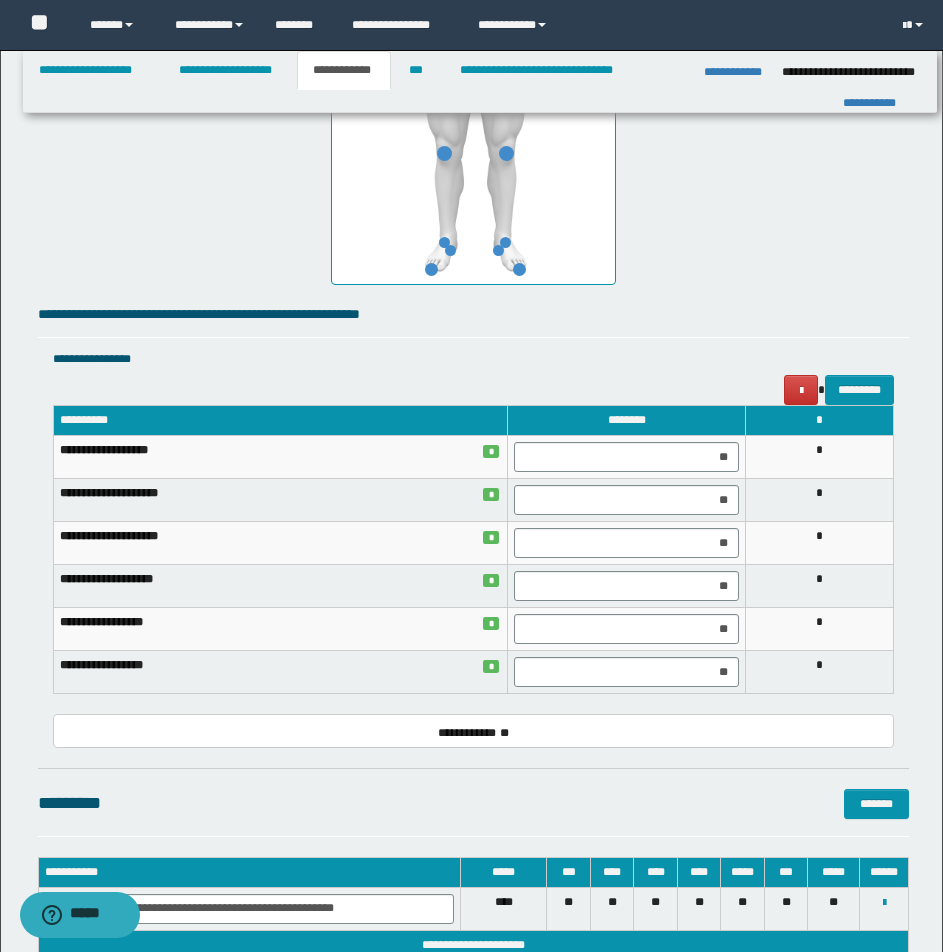 click on "*" at bounding box center (820, 672) 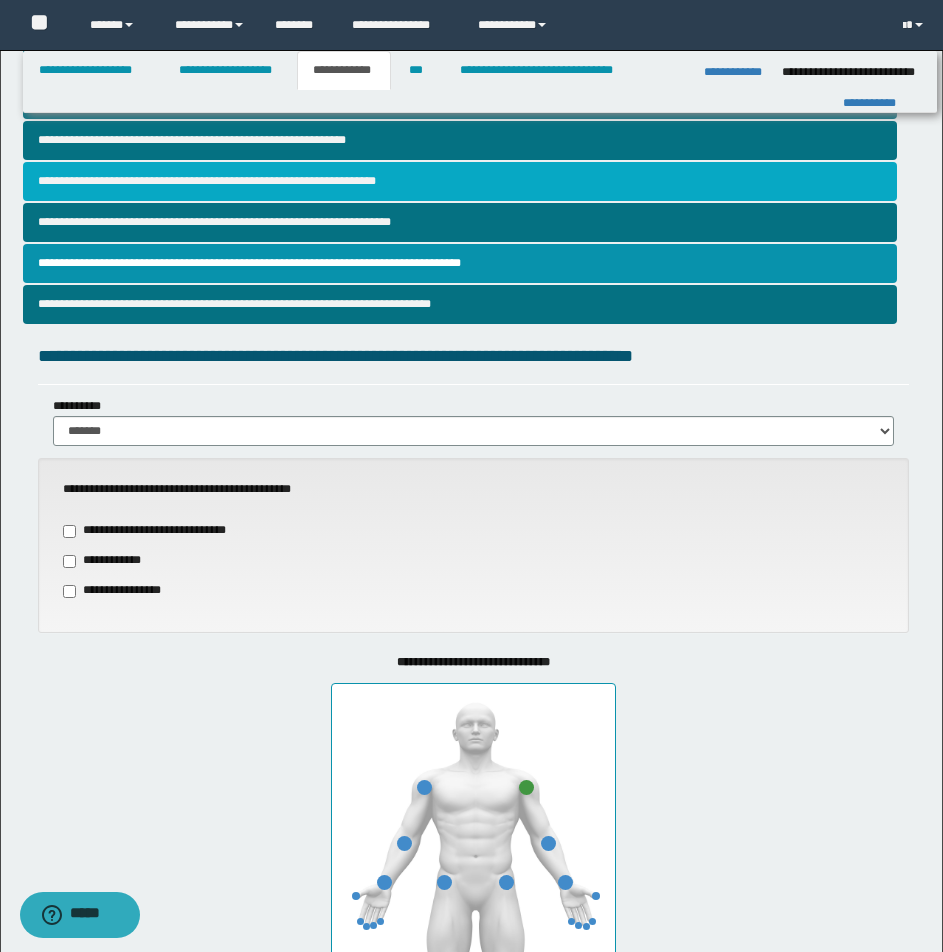 click on "**********" at bounding box center (460, 181) 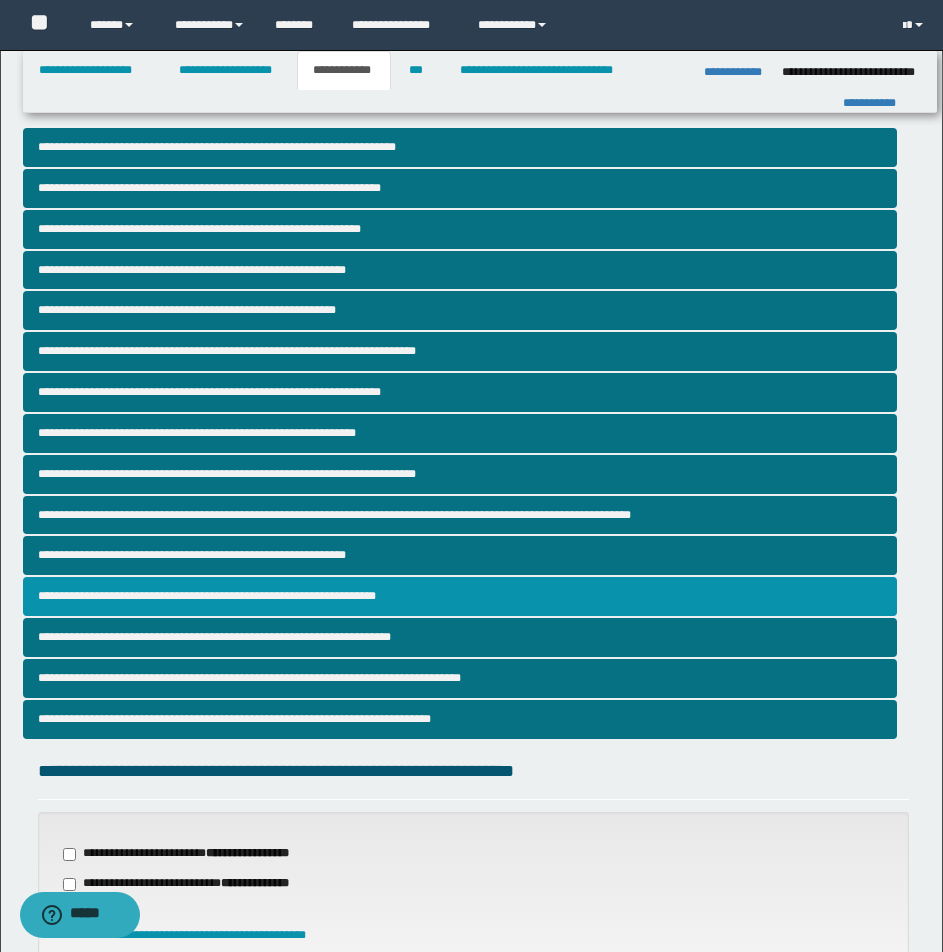 scroll, scrollTop: 833, scrollLeft: 0, axis: vertical 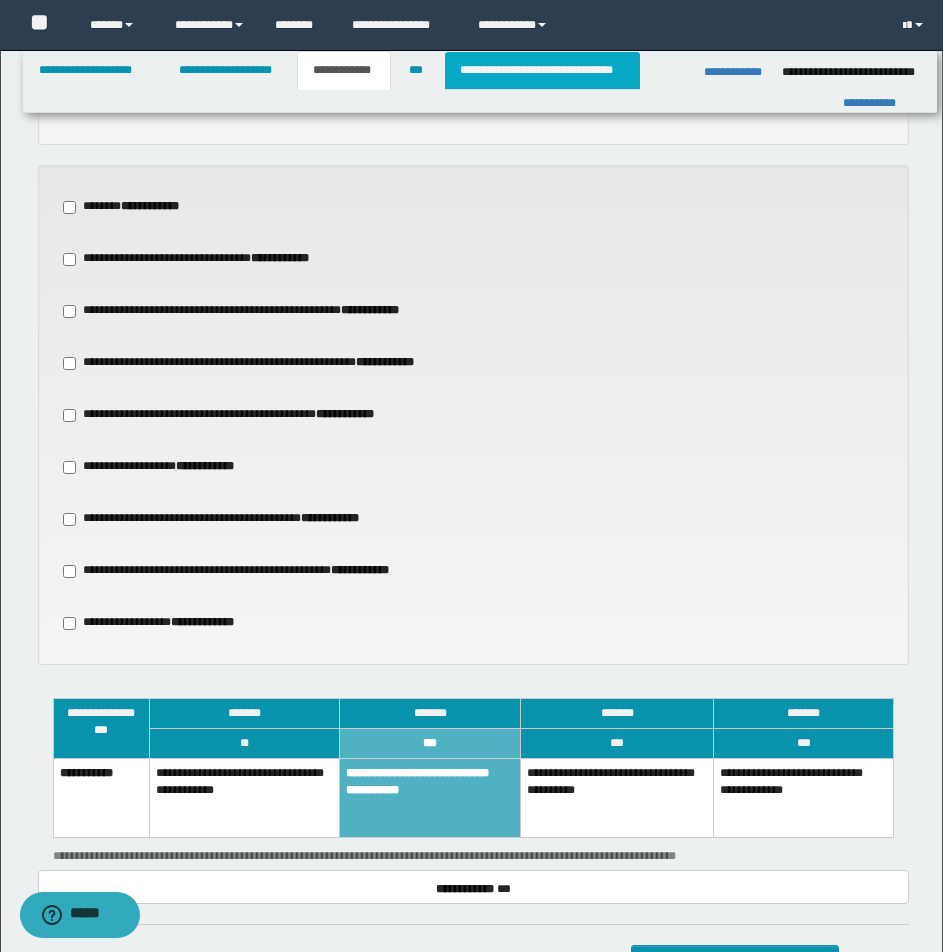 click on "**********" at bounding box center [542, 70] 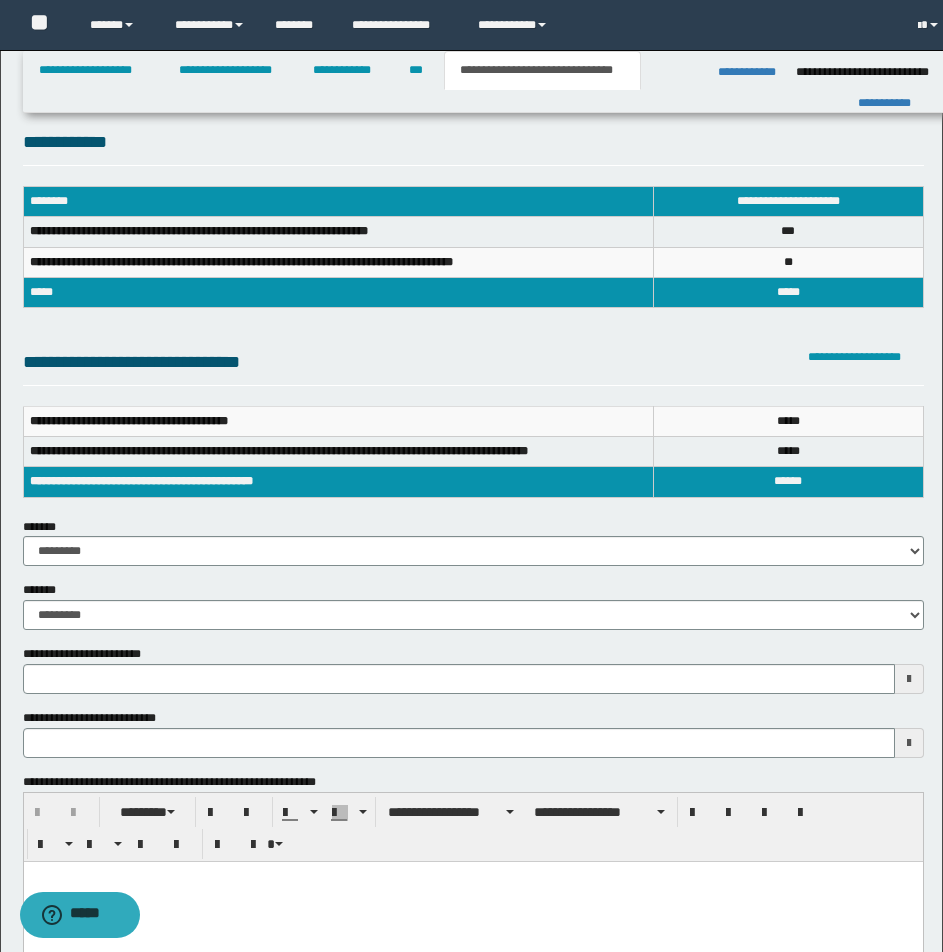 scroll, scrollTop: 0, scrollLeft: 0, axis: both 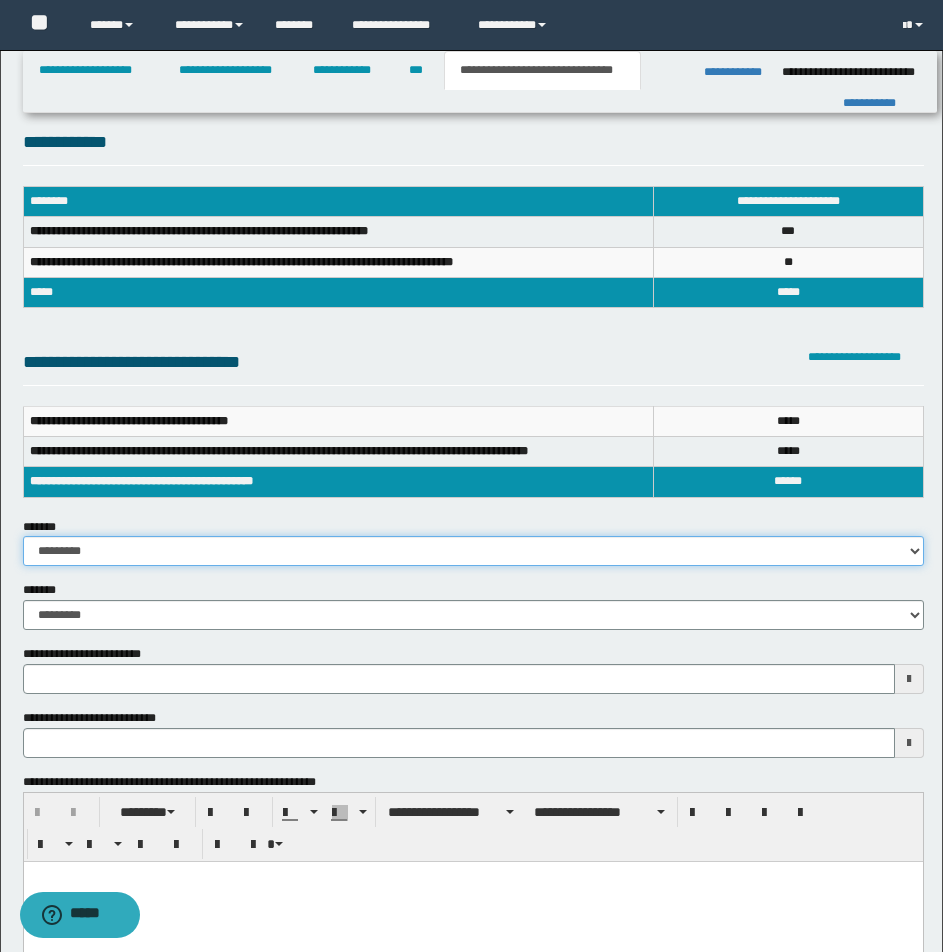 click on "**********" at bounding box center (473, 551) 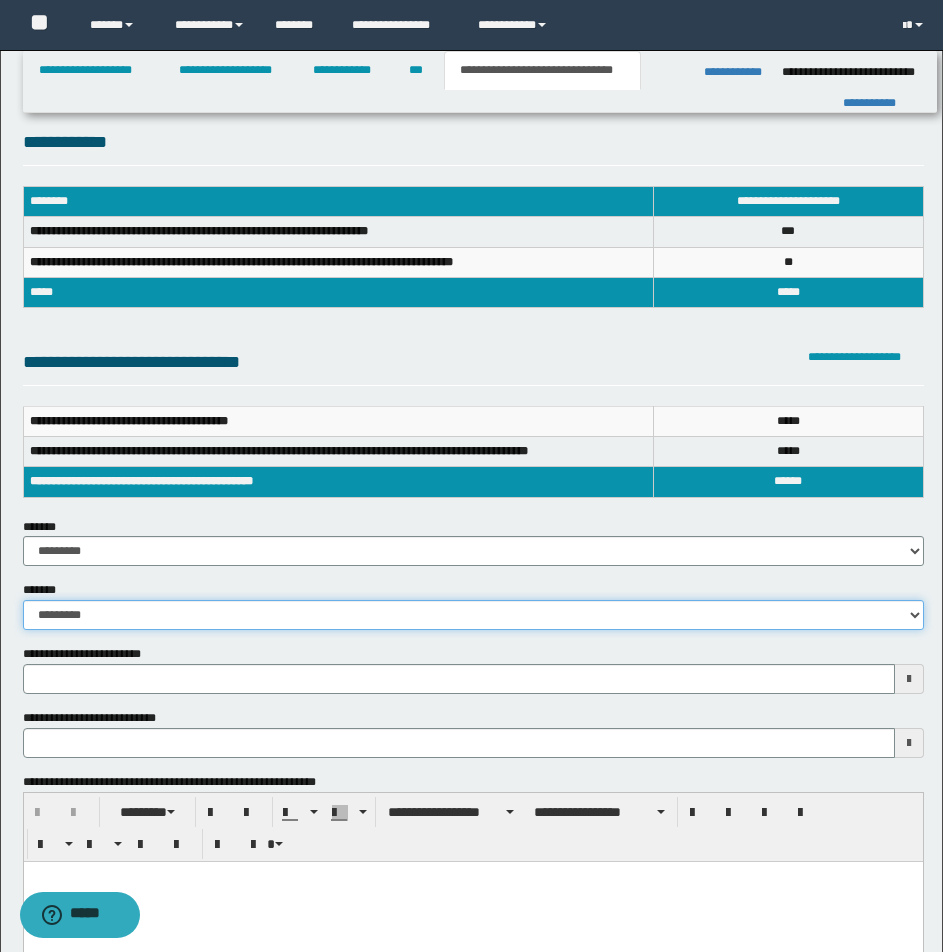 click on "**********" at bounding box center [473, 615] 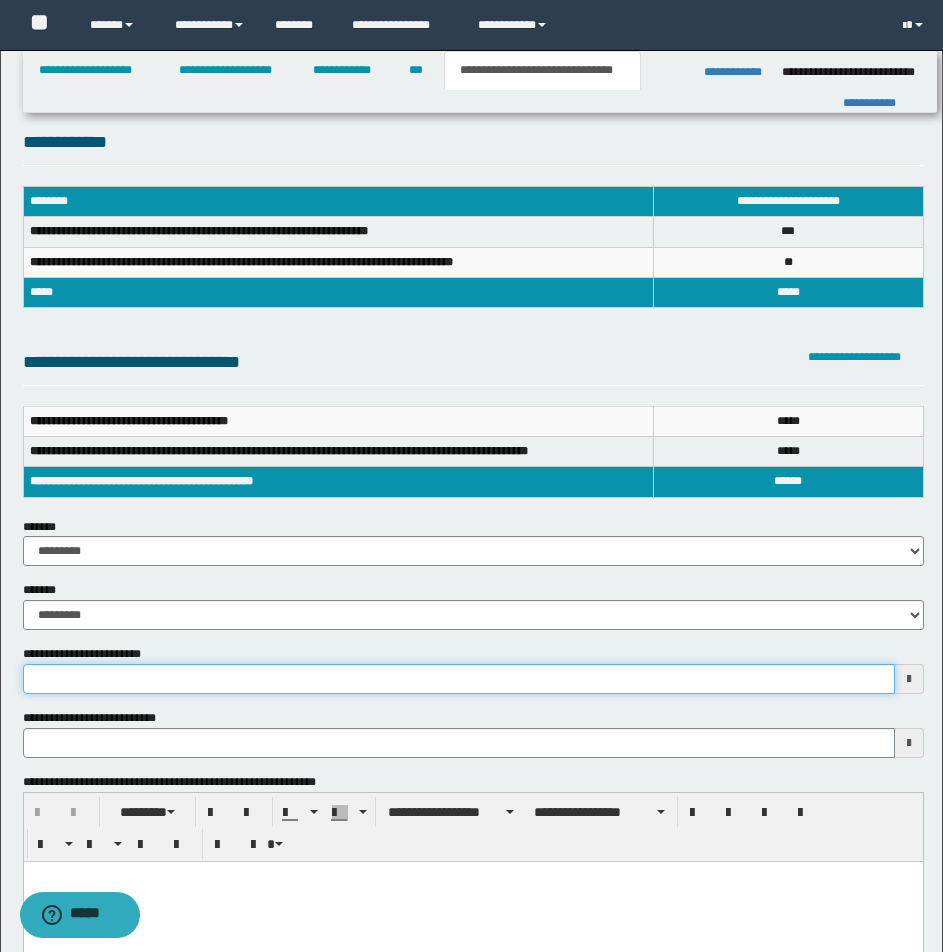click on "**********" at bounding box center (459, 679) 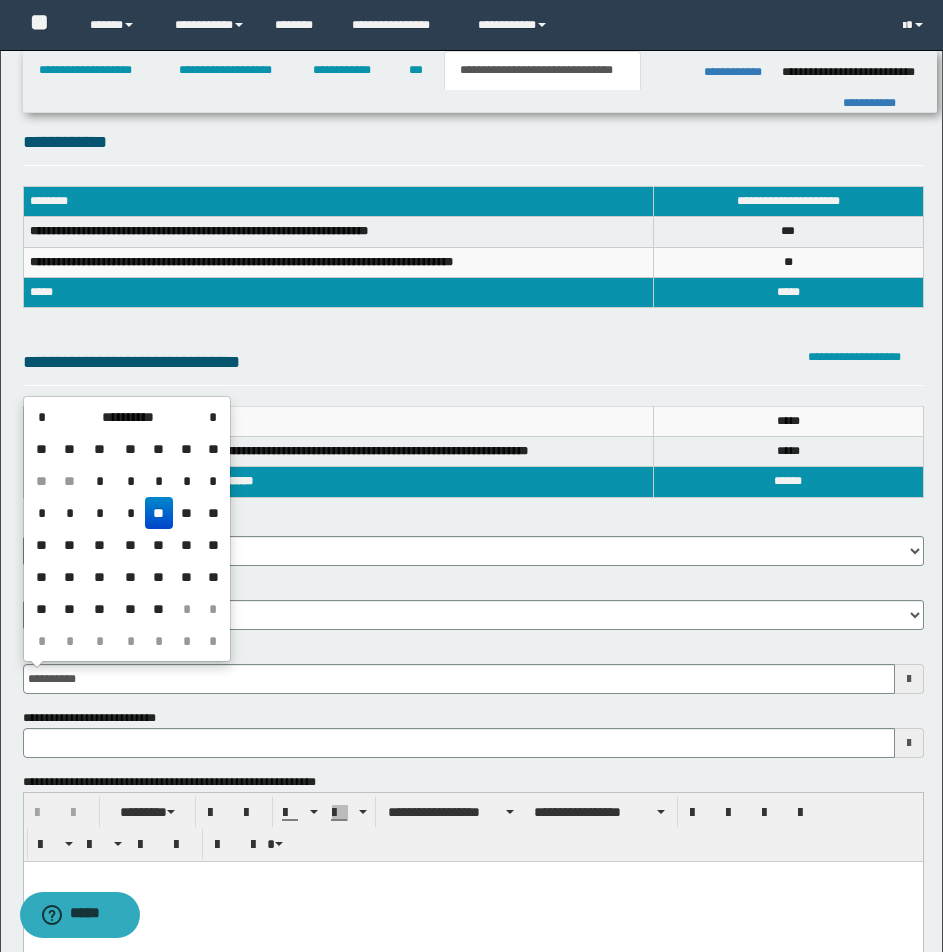 click on "**" at bounding box center [159, 513] 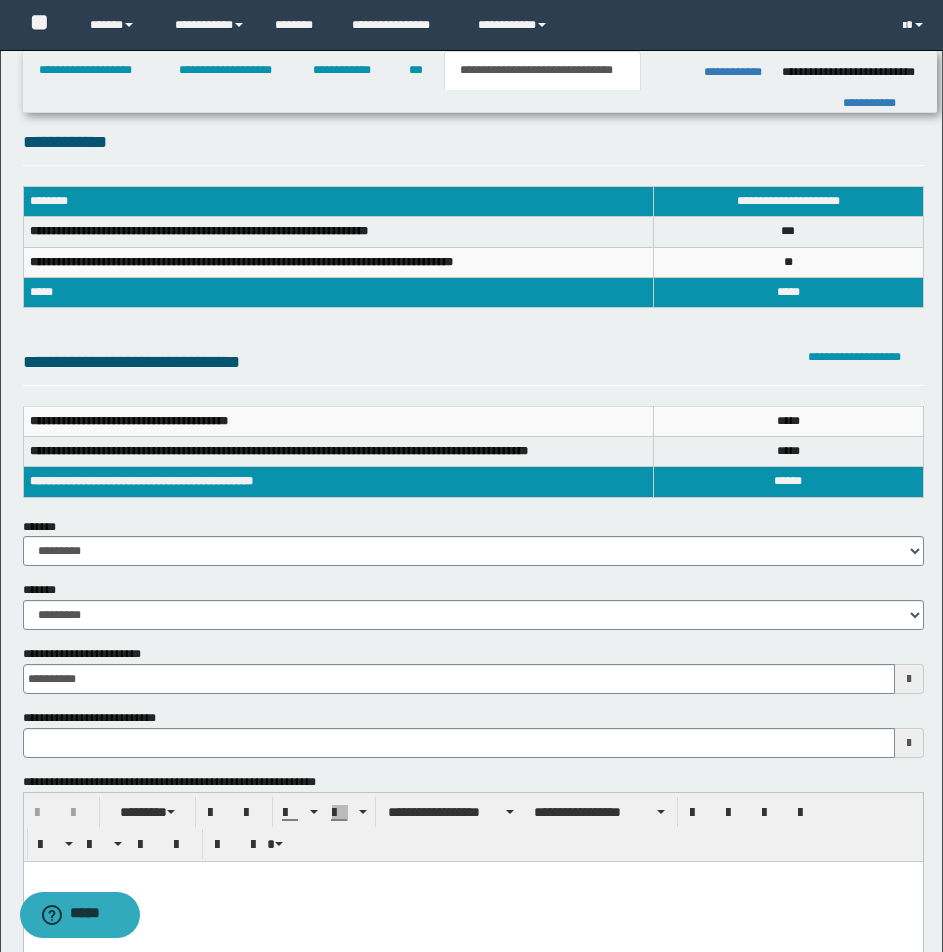 type 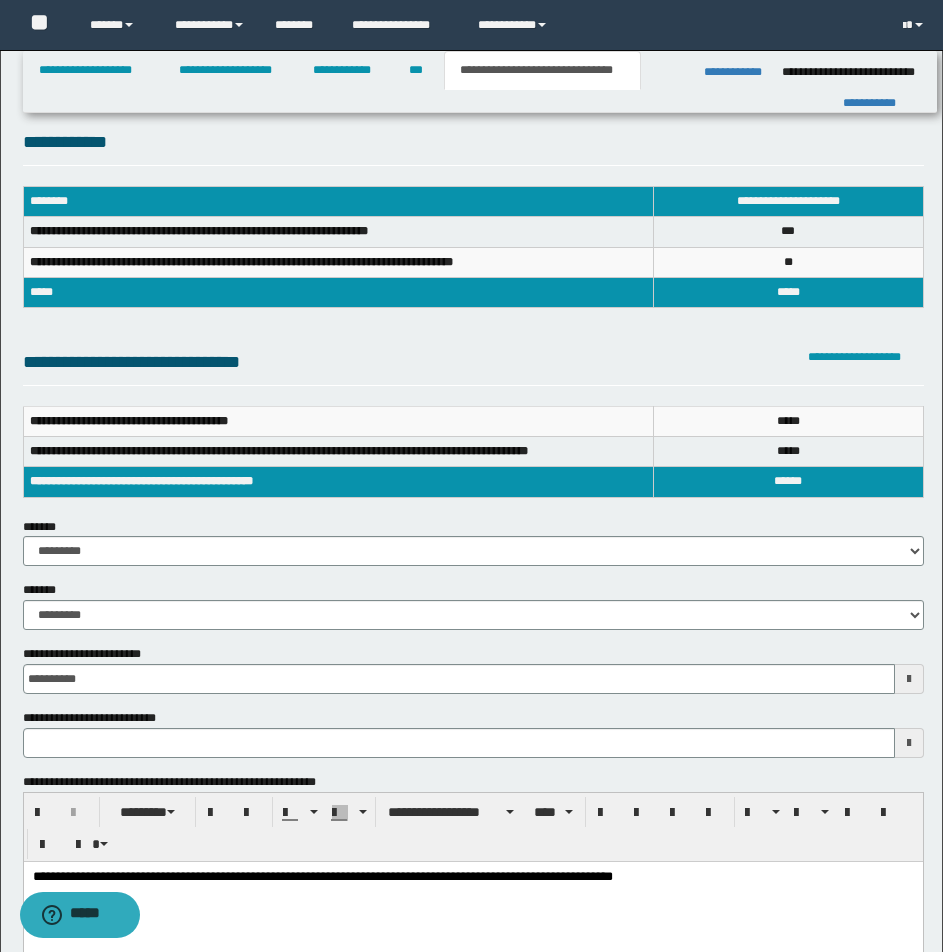 type 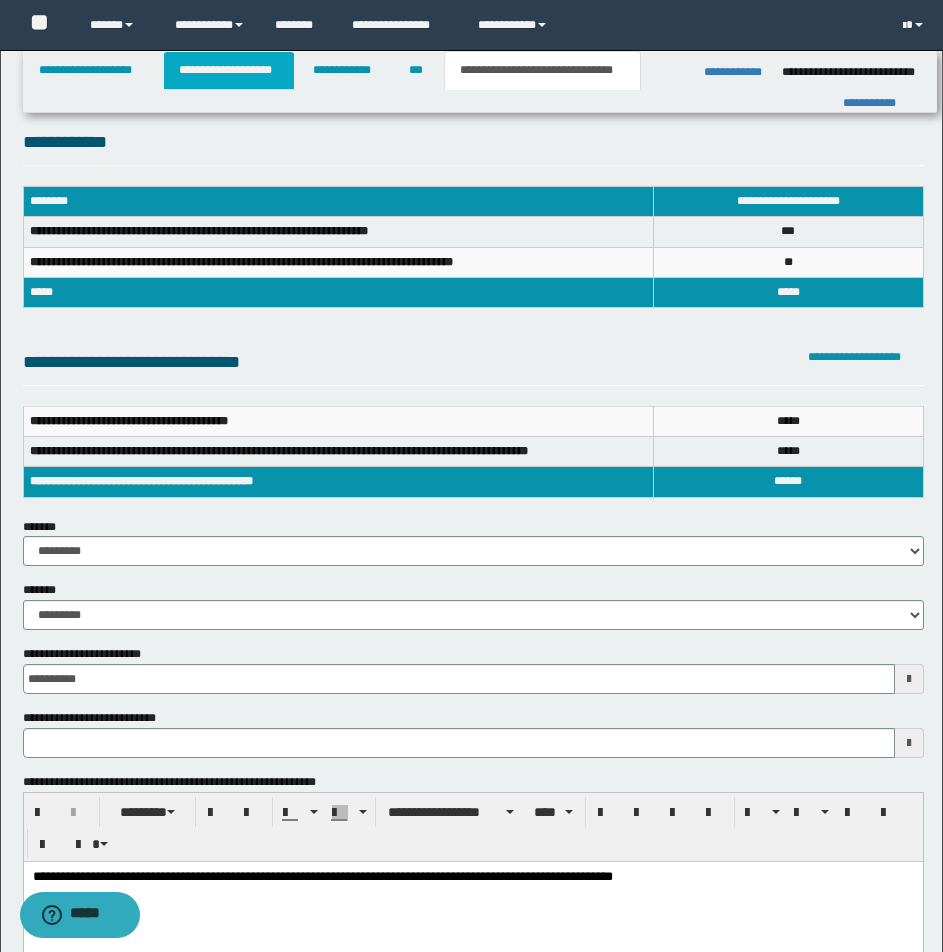 click on "**********" at bounding box center (229, 70) 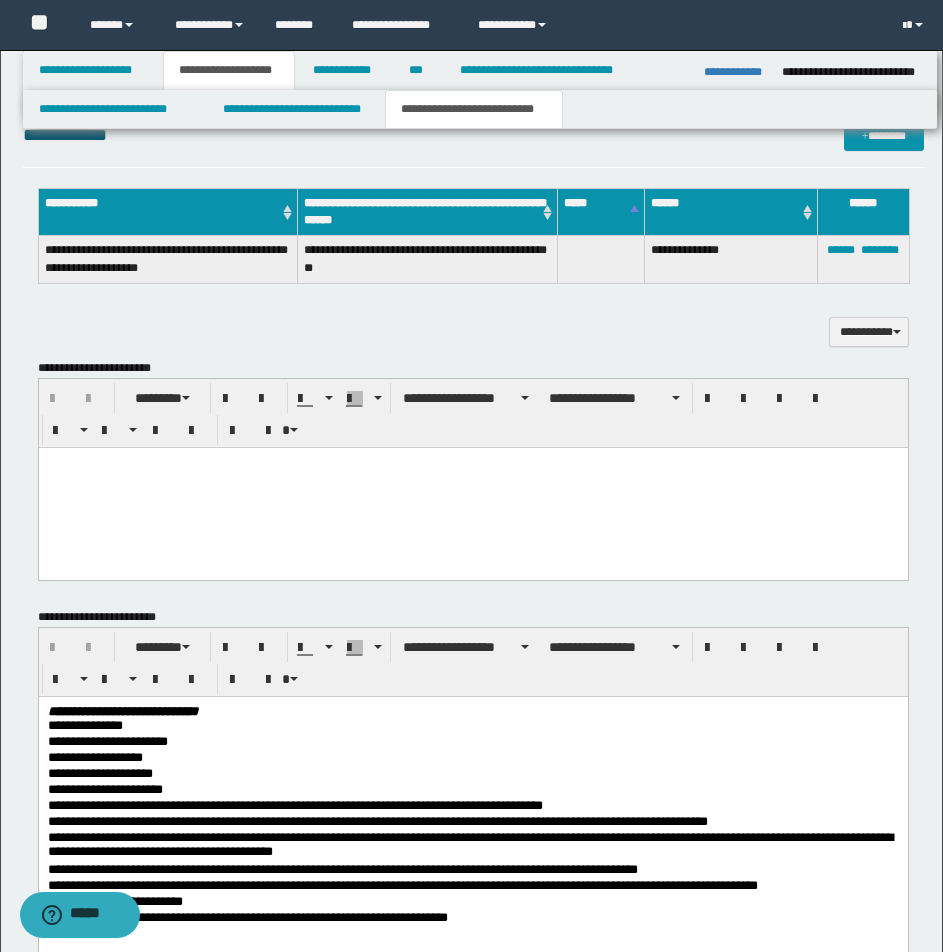 scroll, scrollTop: 730, scrollLeft: 0, axis: vertical 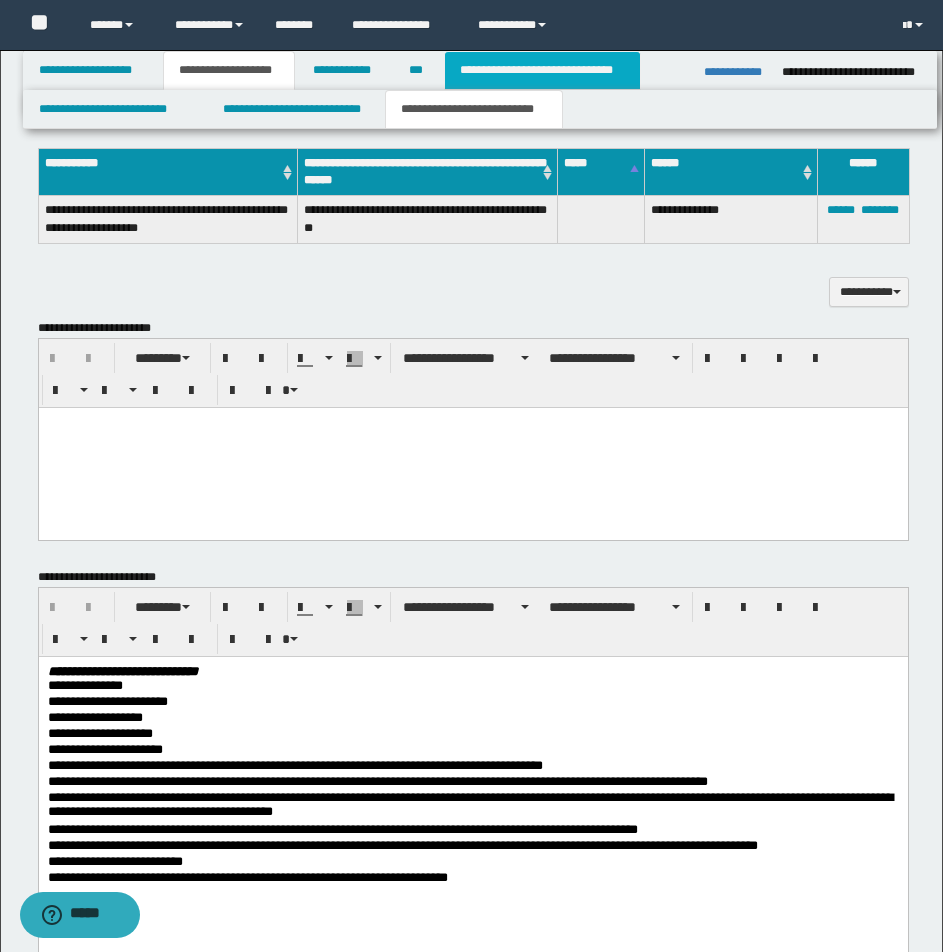 click on "**********" at bounding box center [542, 70] 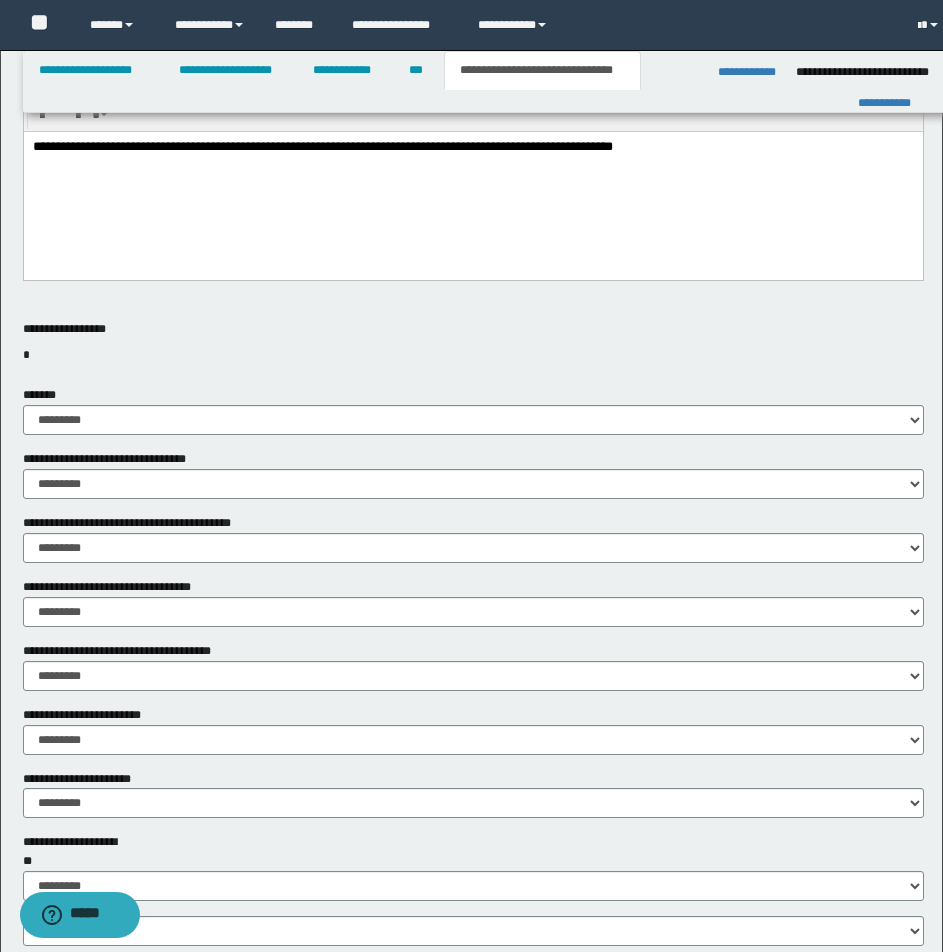 scroll, scrollTop: 699, scrollLeft: 0, axis: vertical 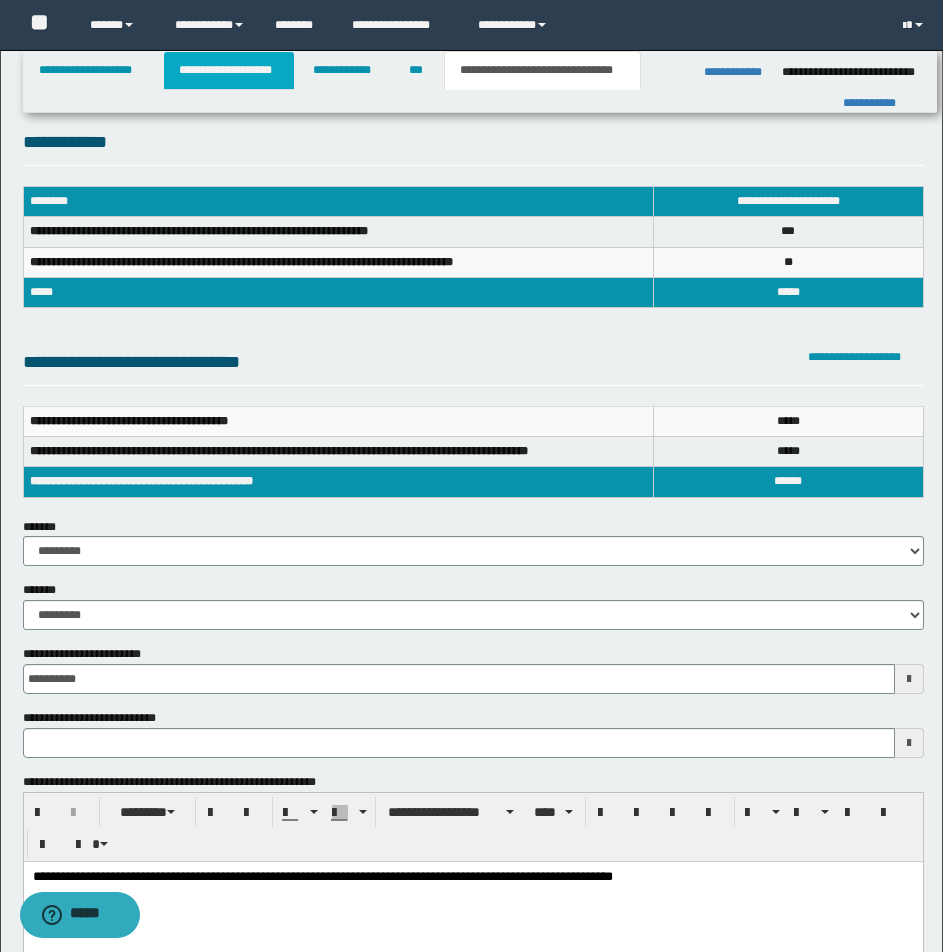 click on "**********" at bounding box center [229, 70] 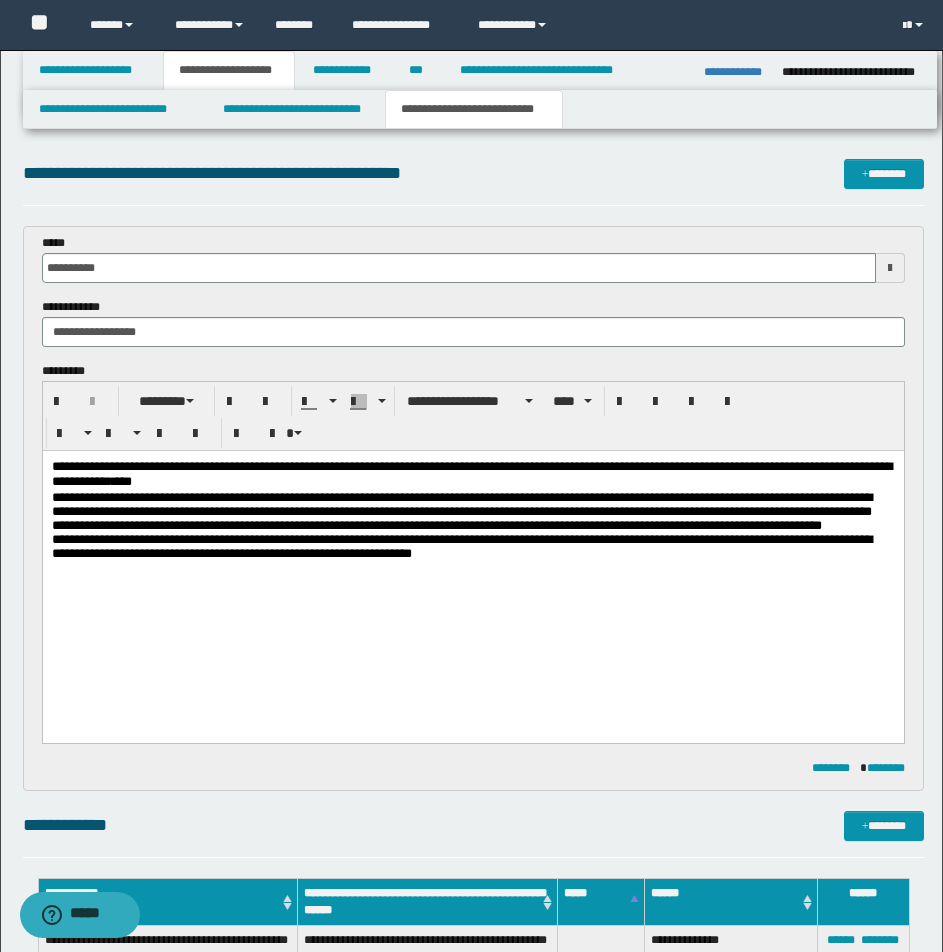 scroll, scrollTop: 833, scrollLeft: 0, axis: vertical 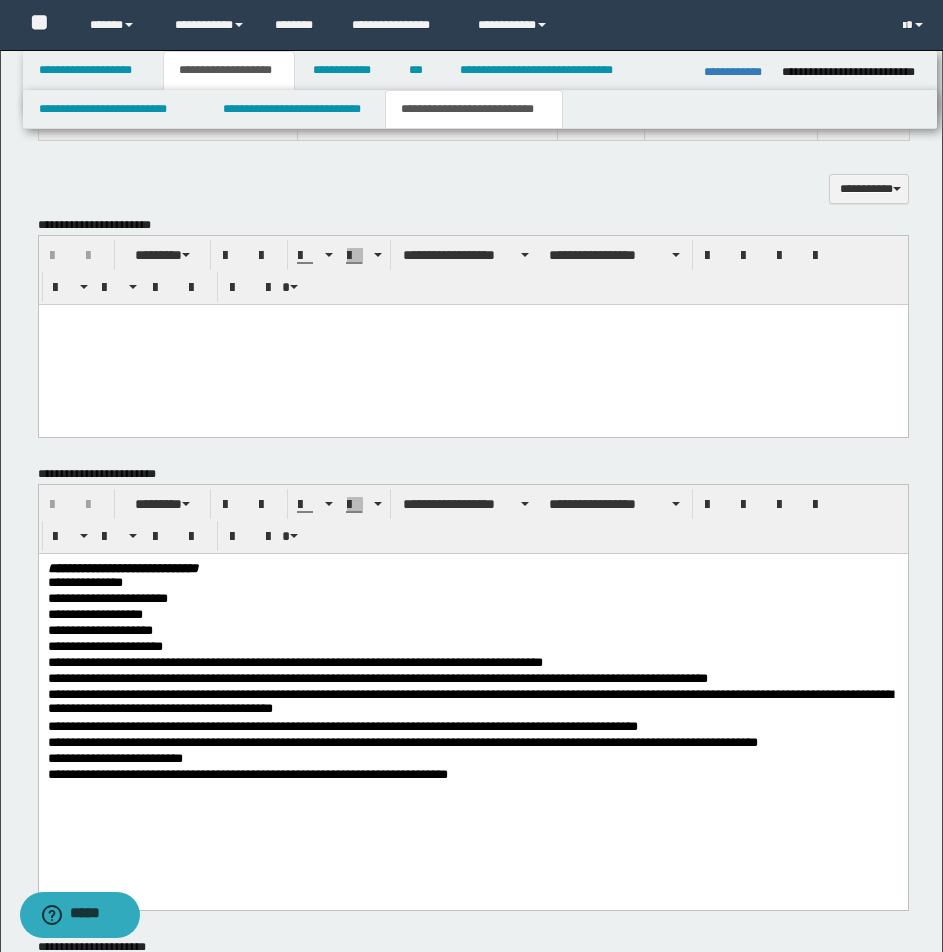 click at bounding box center (472, 345) 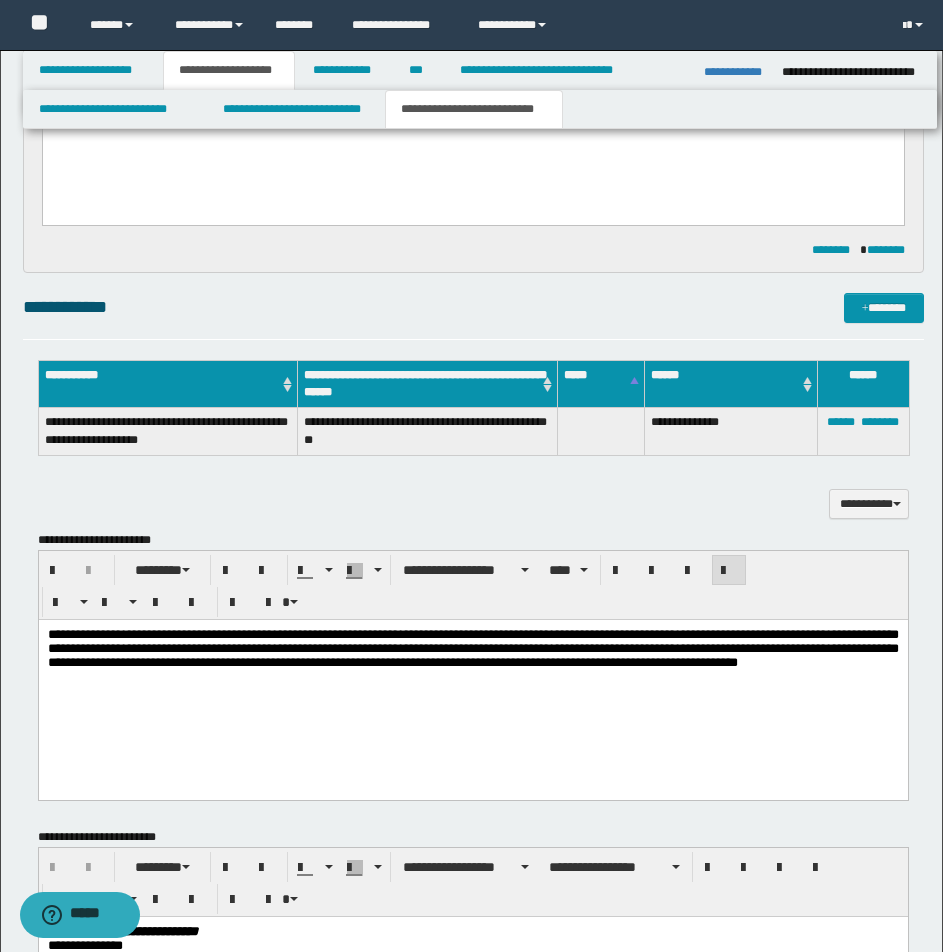 scroll, scrollTop: 480, scrollLeft: 0, axis: vertical 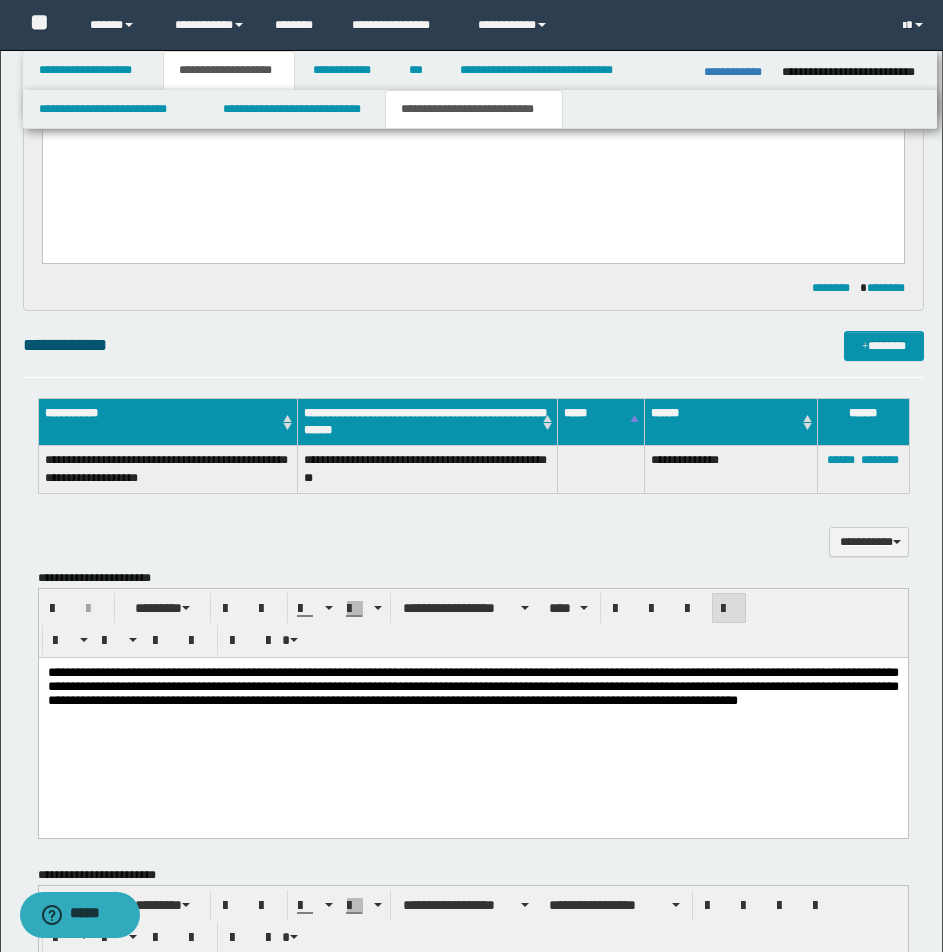 click on "**********" at bounding box center [473, 354] 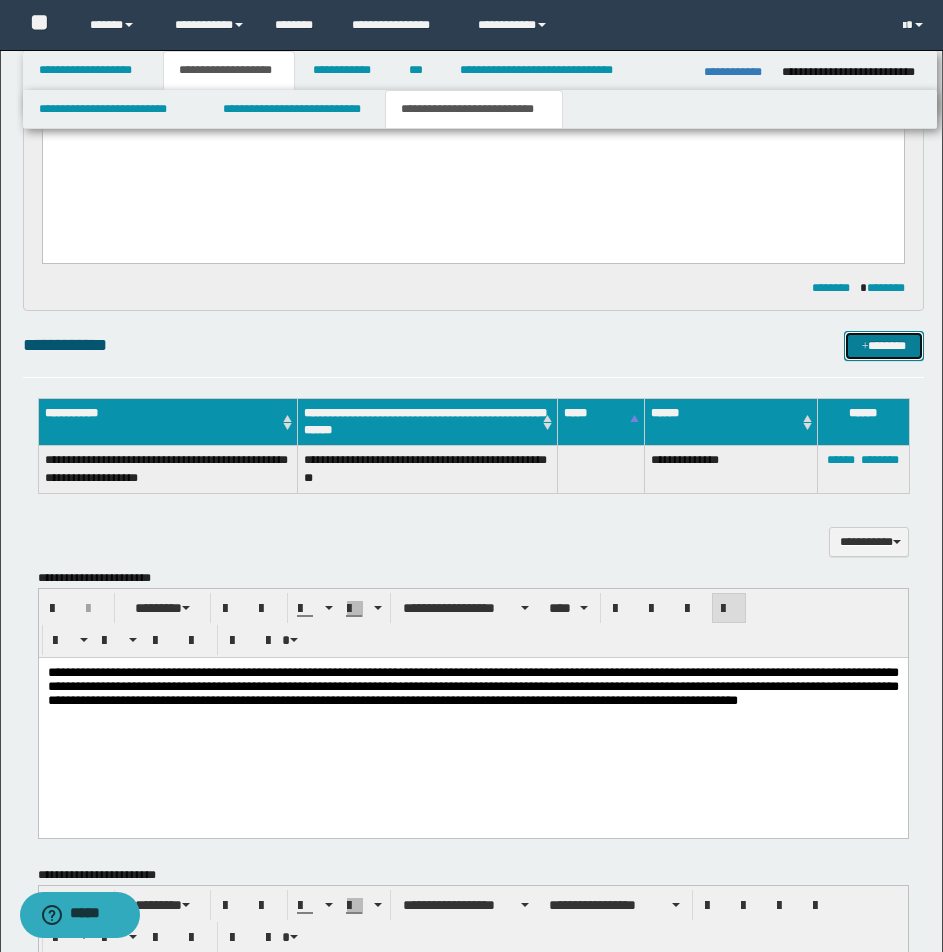 click on "*******" at bounding box center (884, 346) 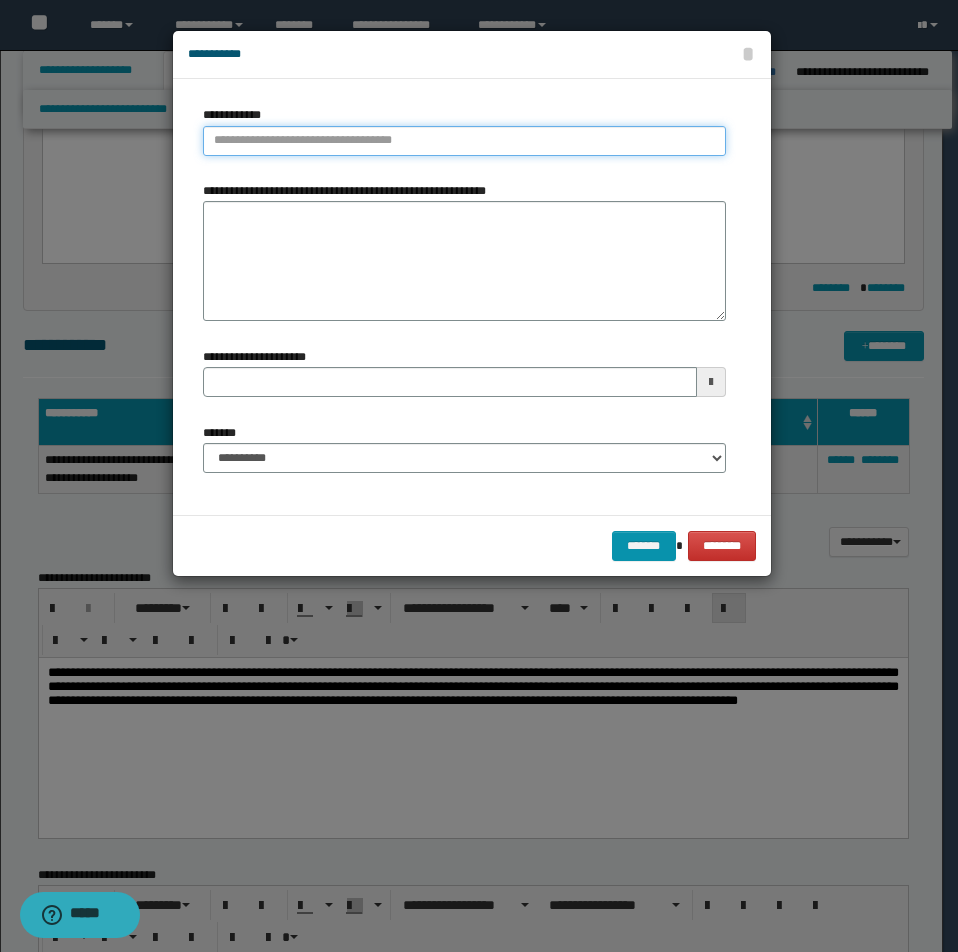 type on "**********" 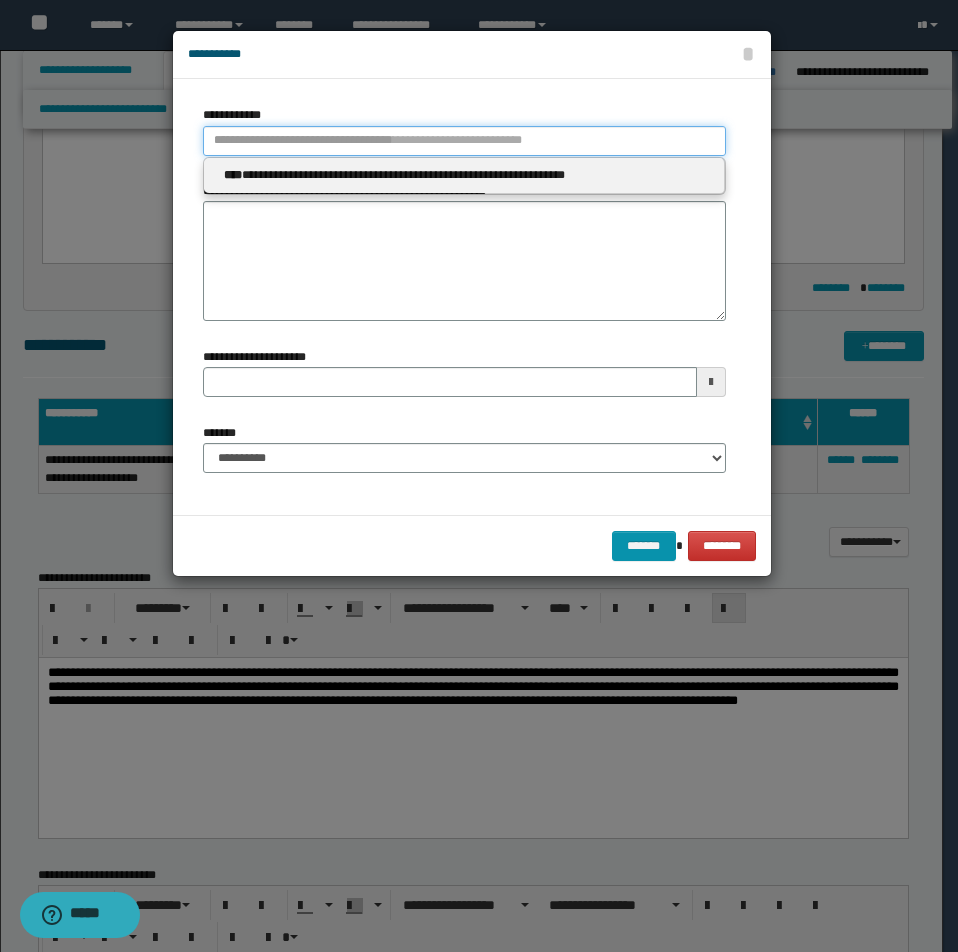 drag, startPoint x: 215, startPoint y: 136, endPoint x: 105, endPoint y: 151, distance: 111.01801 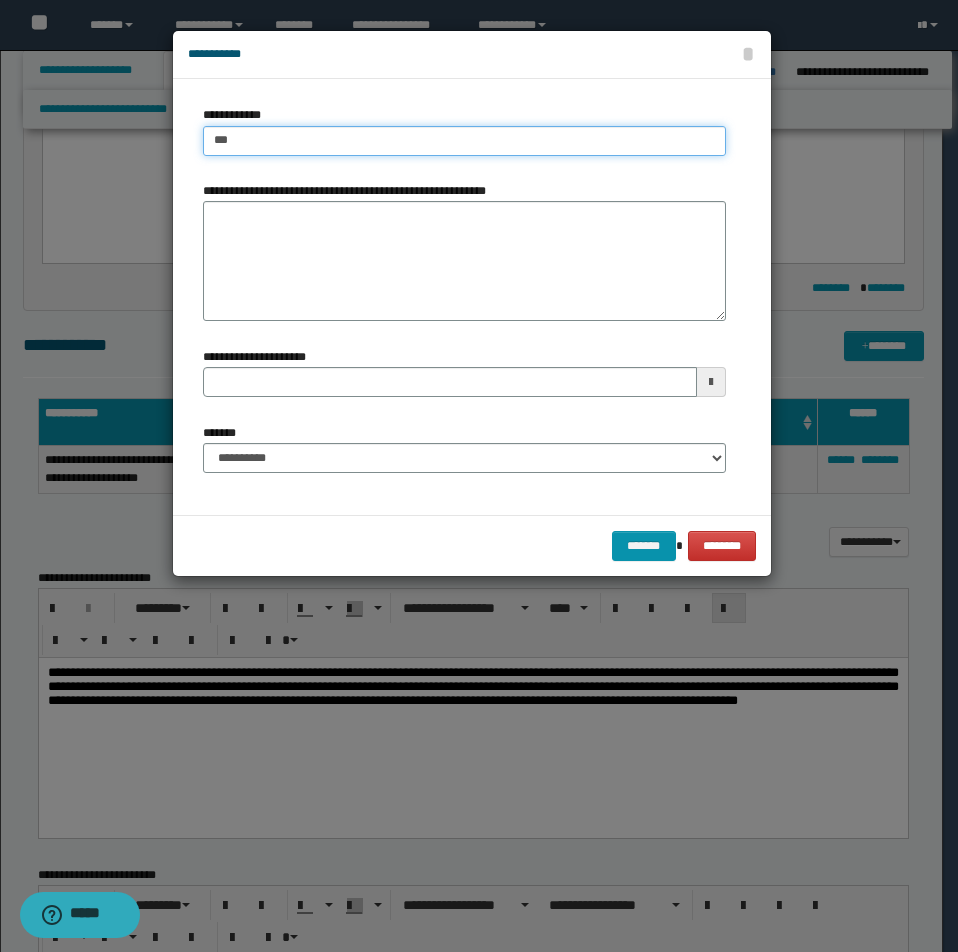 type on "****" 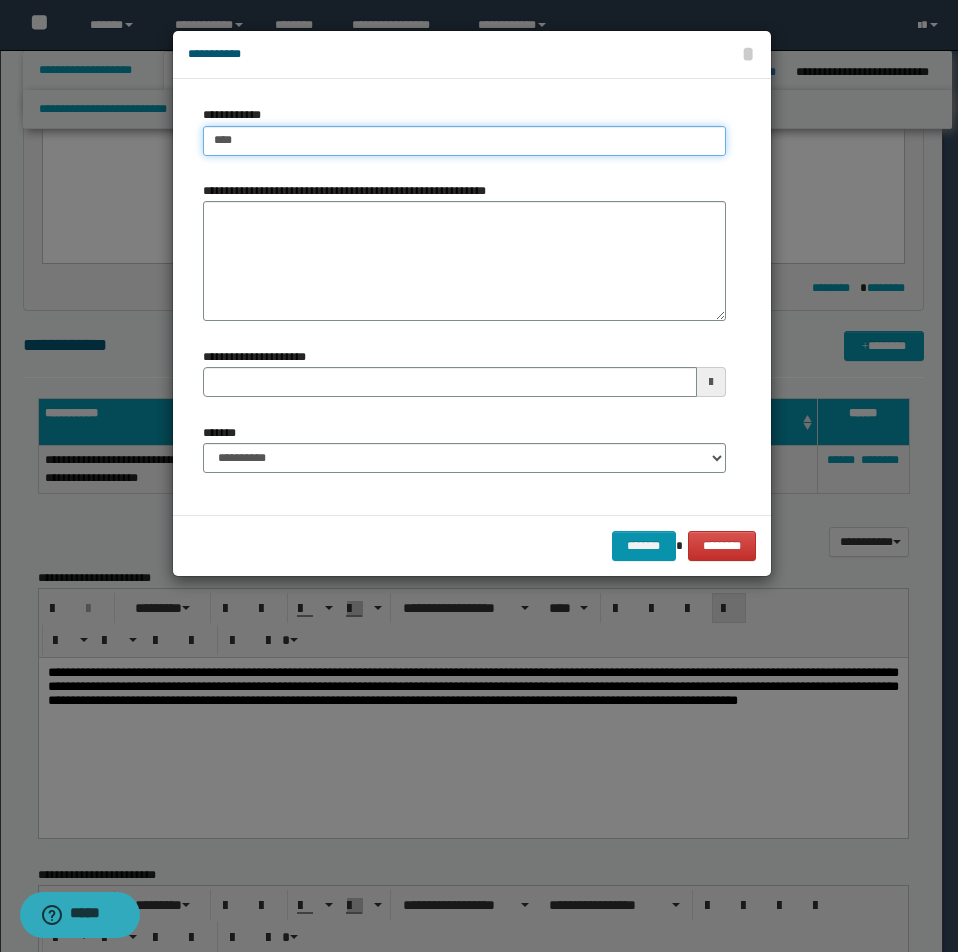 type on "****" 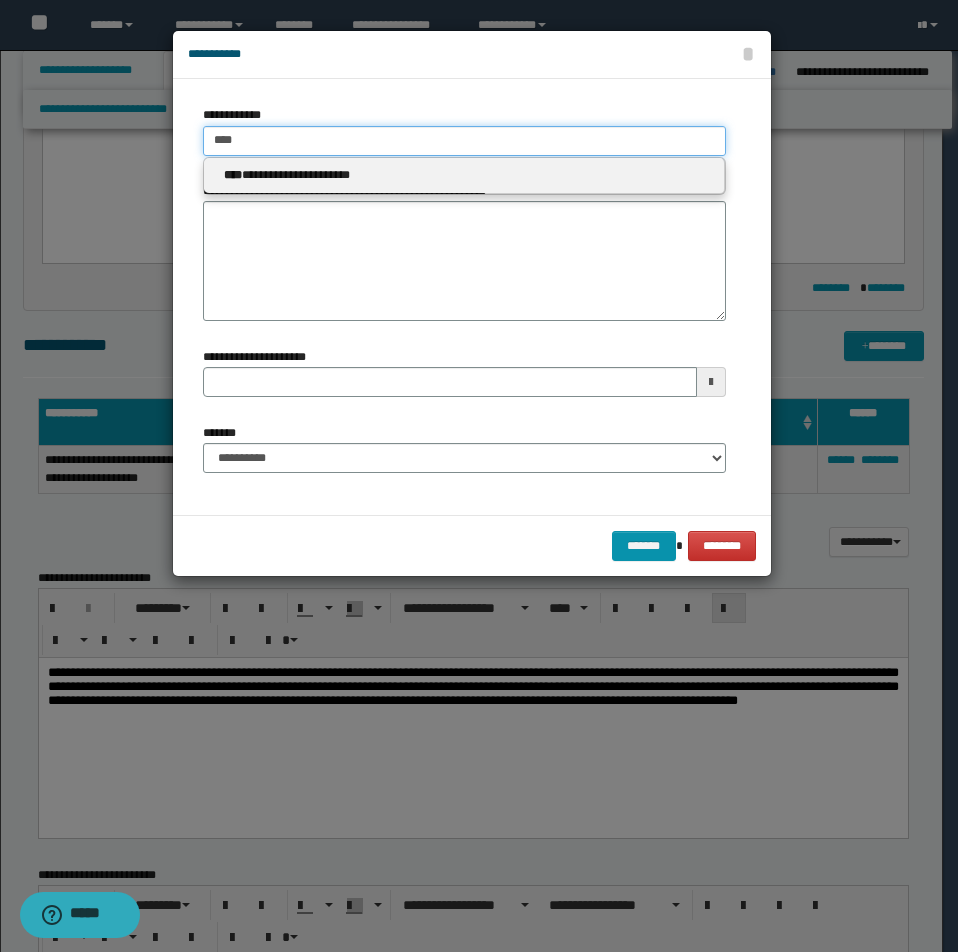 type 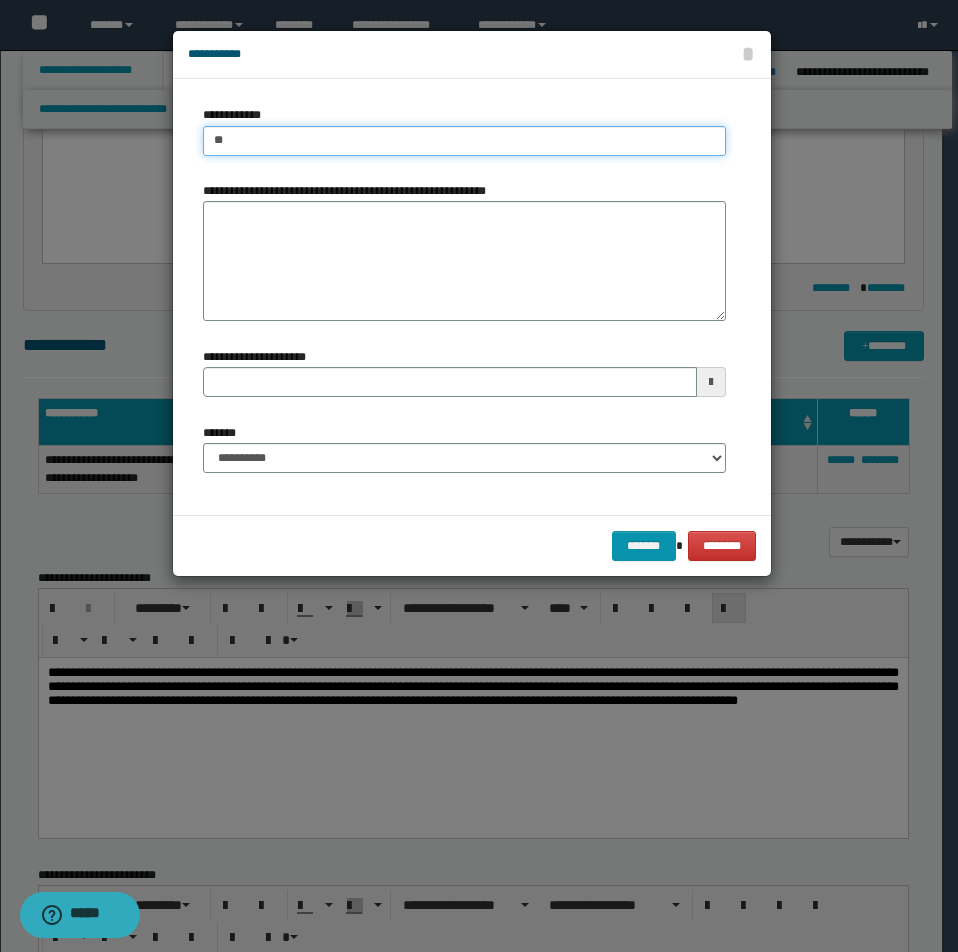 type on "*" 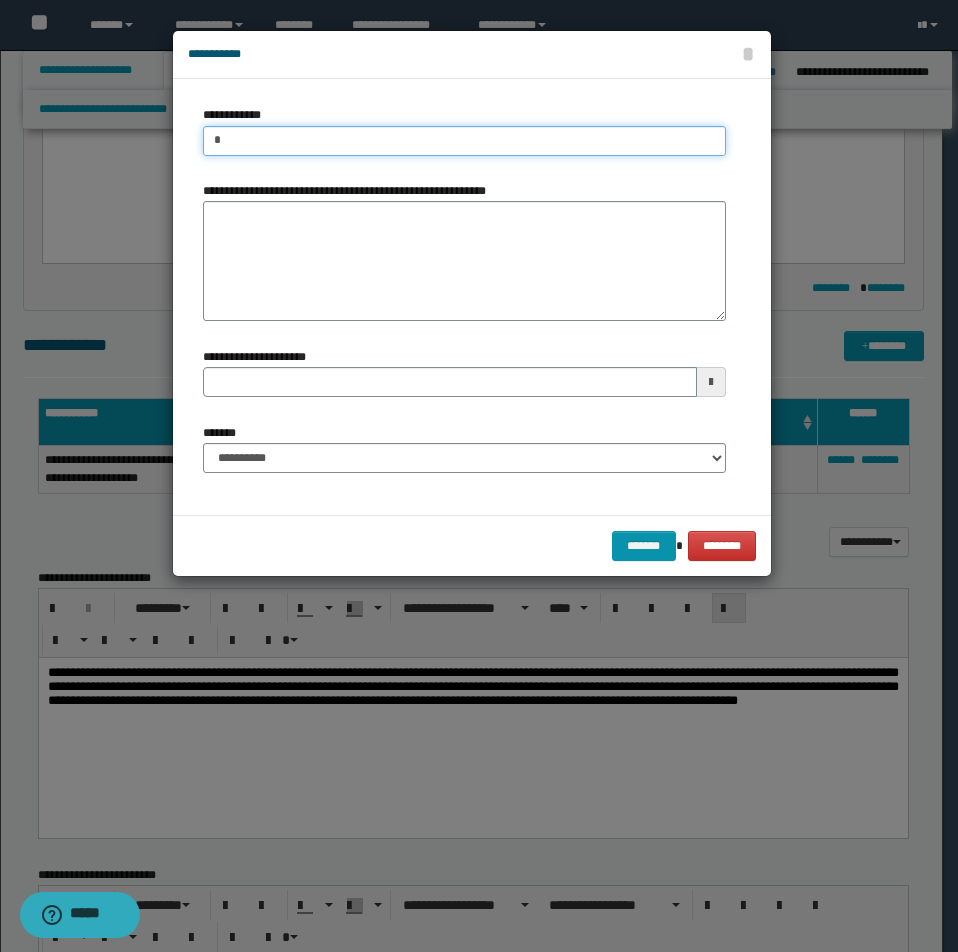 type 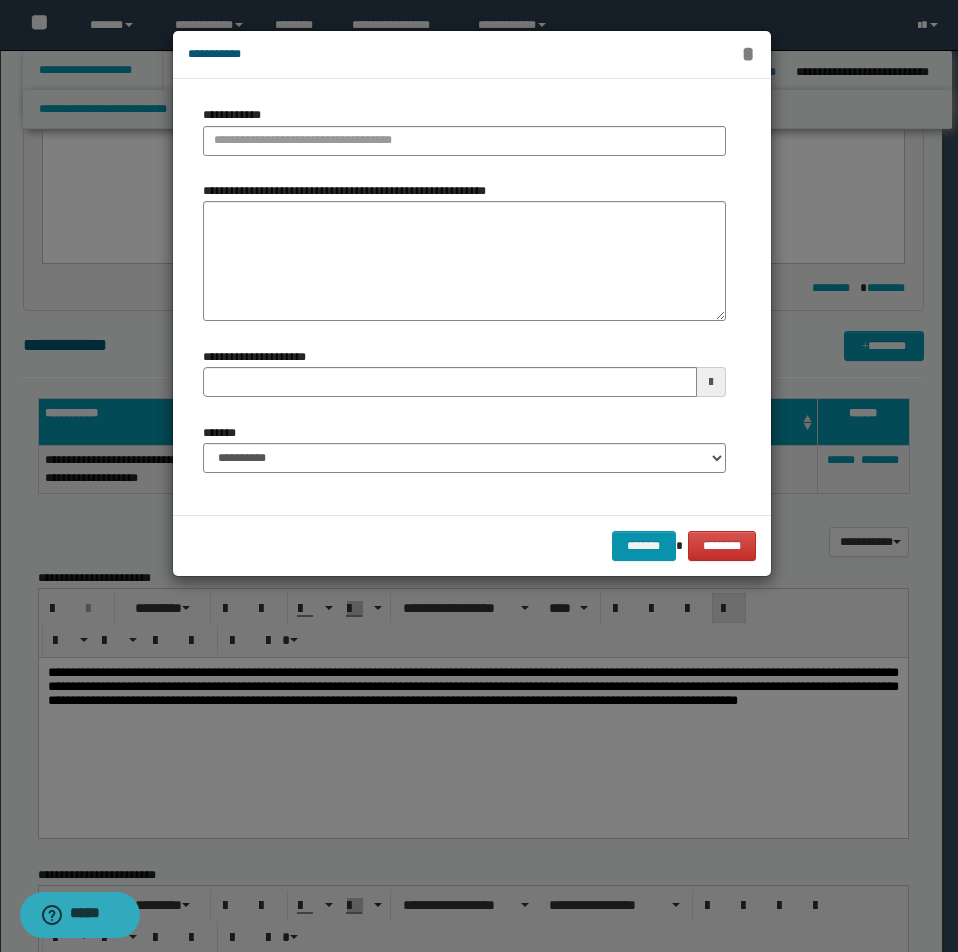 click on "*" at bounding box center (748, 54) 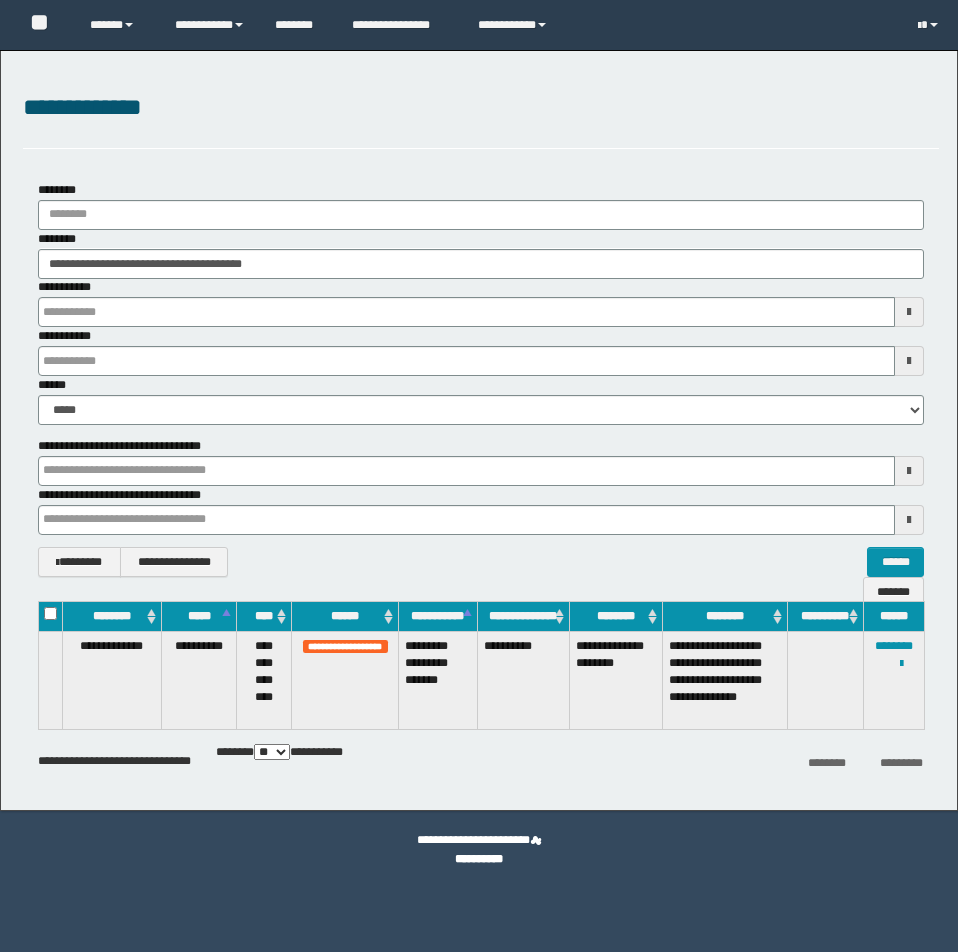scroll, scrollTop: 0, scrollLeft: 0, axis: both 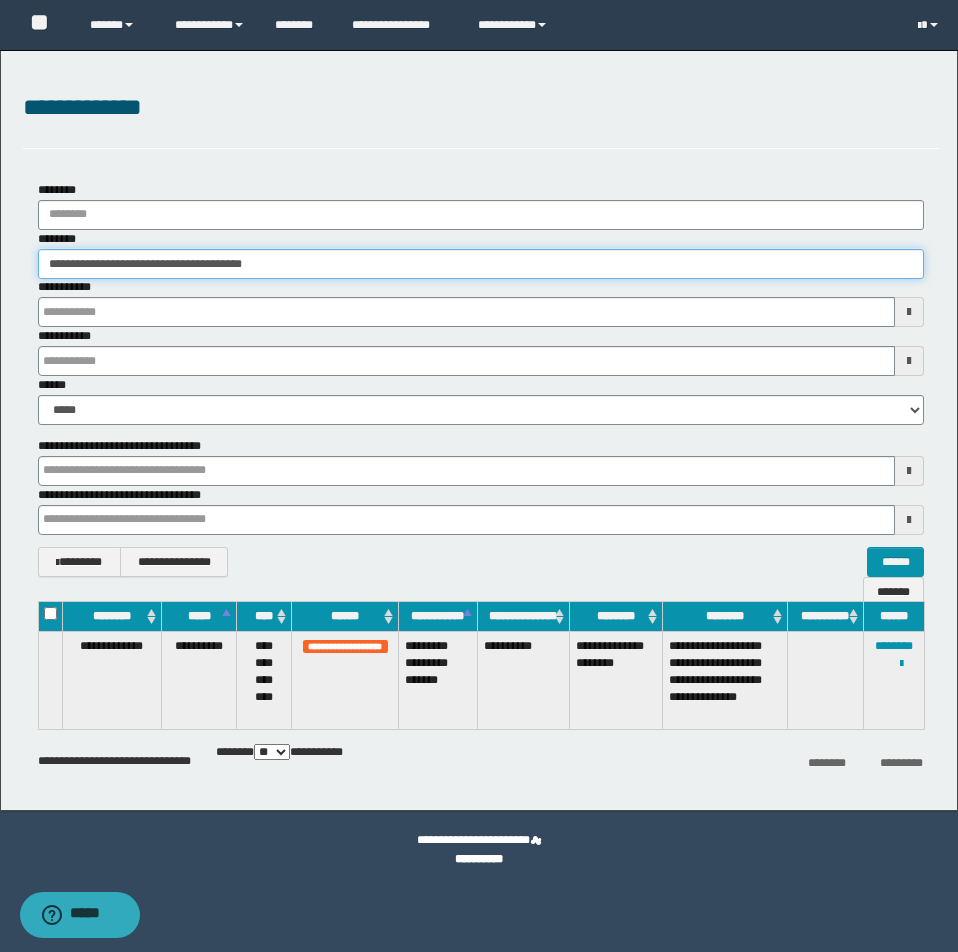 click on "**********" at bounding box center [481, 264] 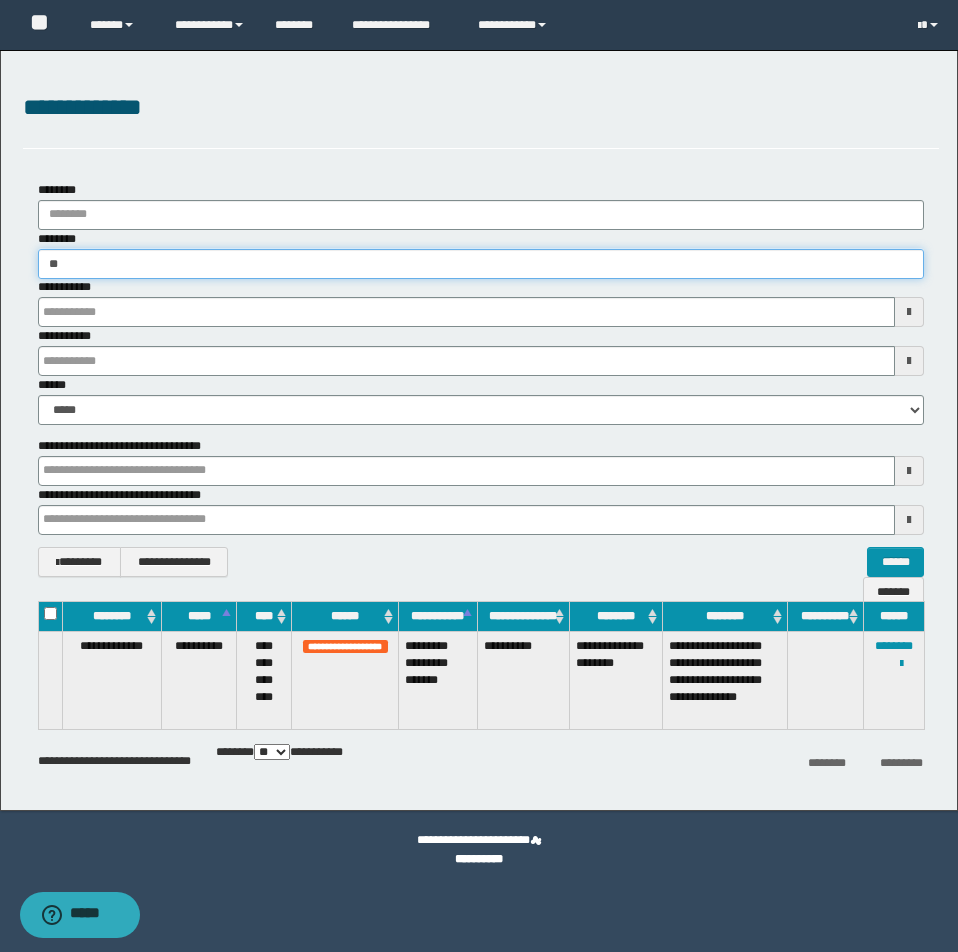 type on "*" 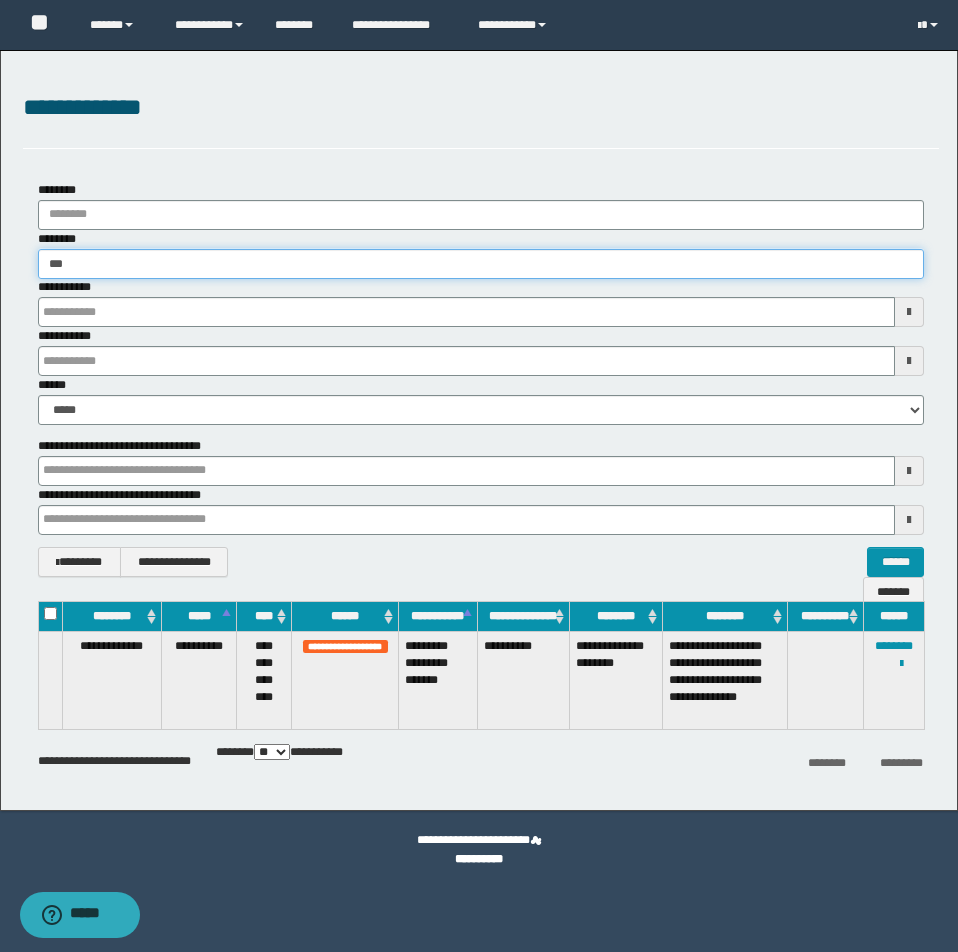 type on "***" 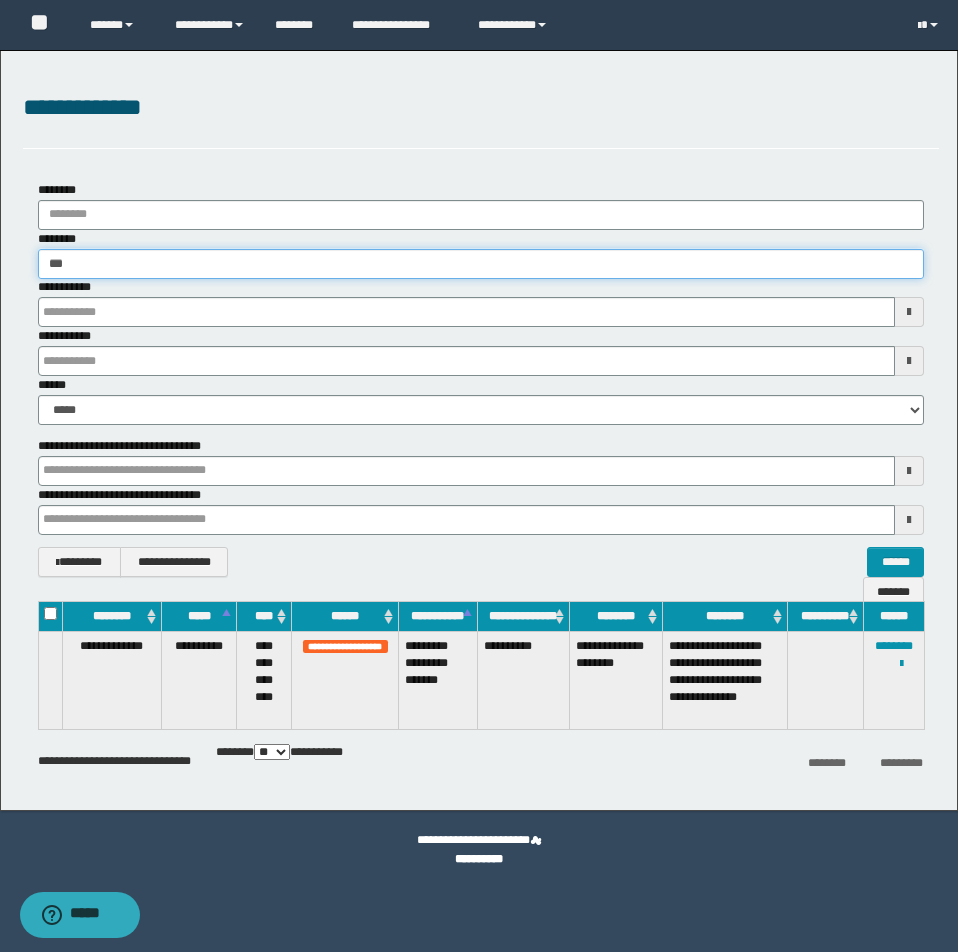 type 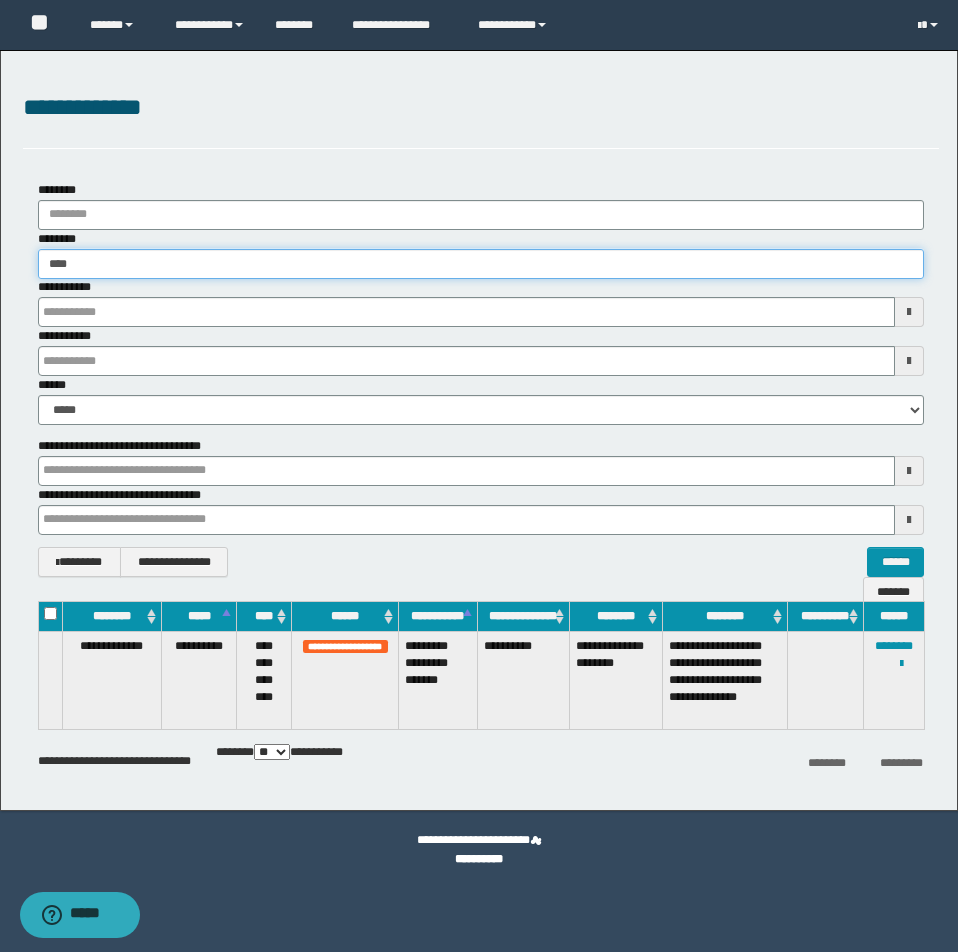 type on "****" 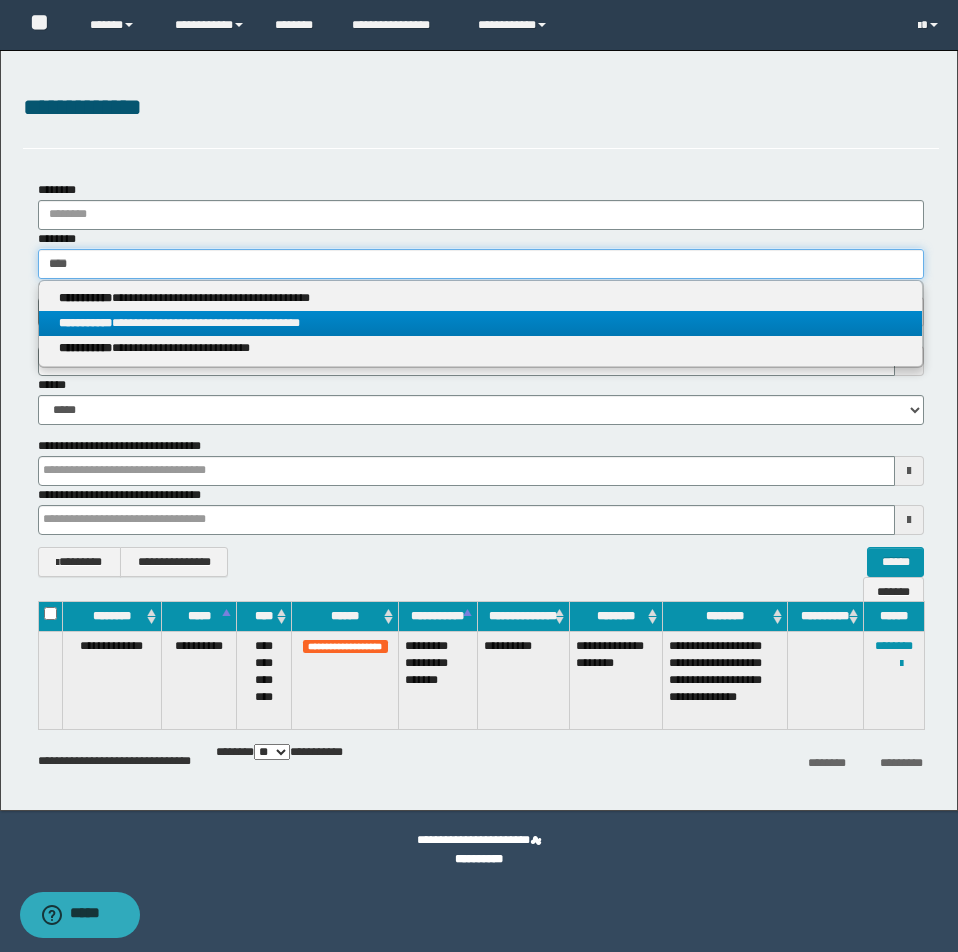 type on "****" 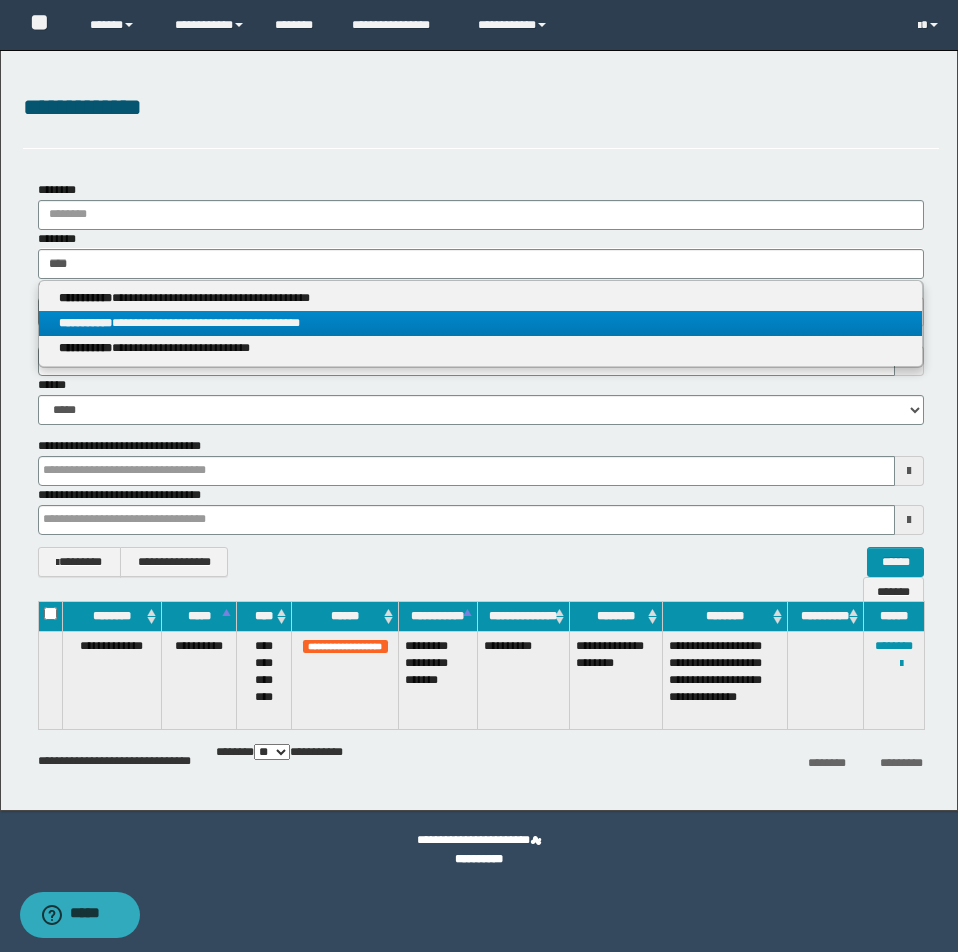 click on "**********" at bounding box center (480, 323) 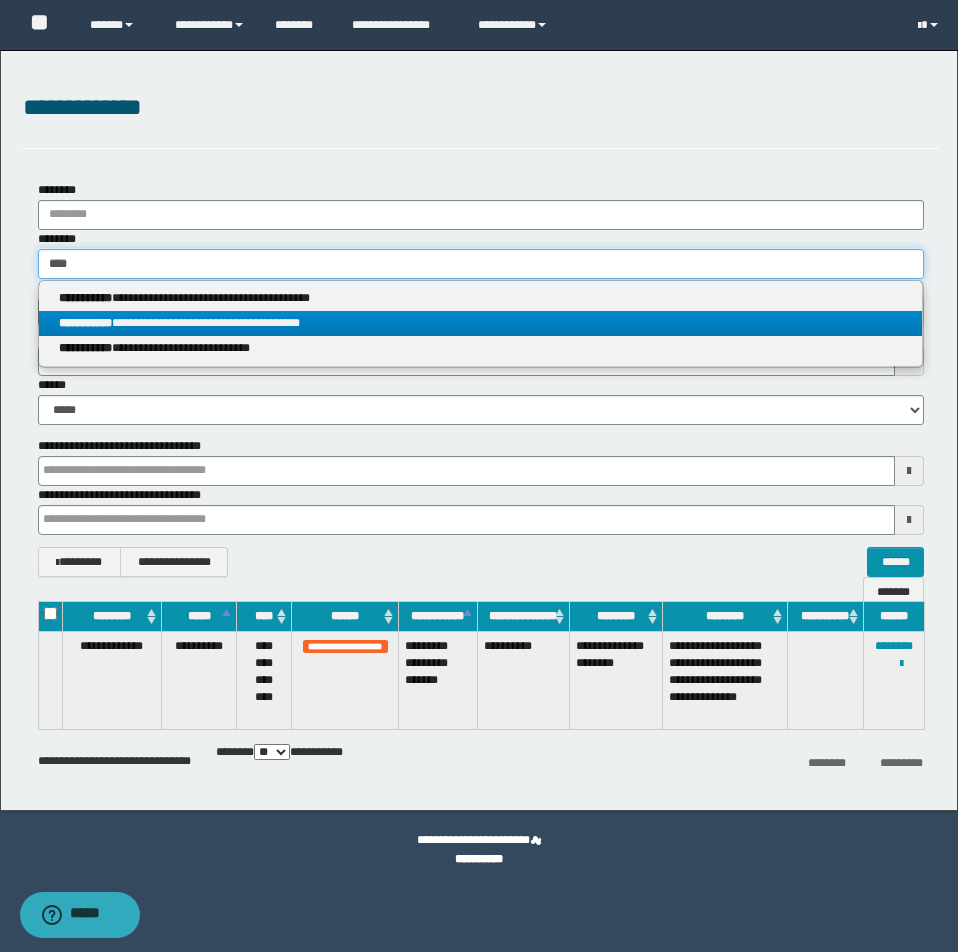 type 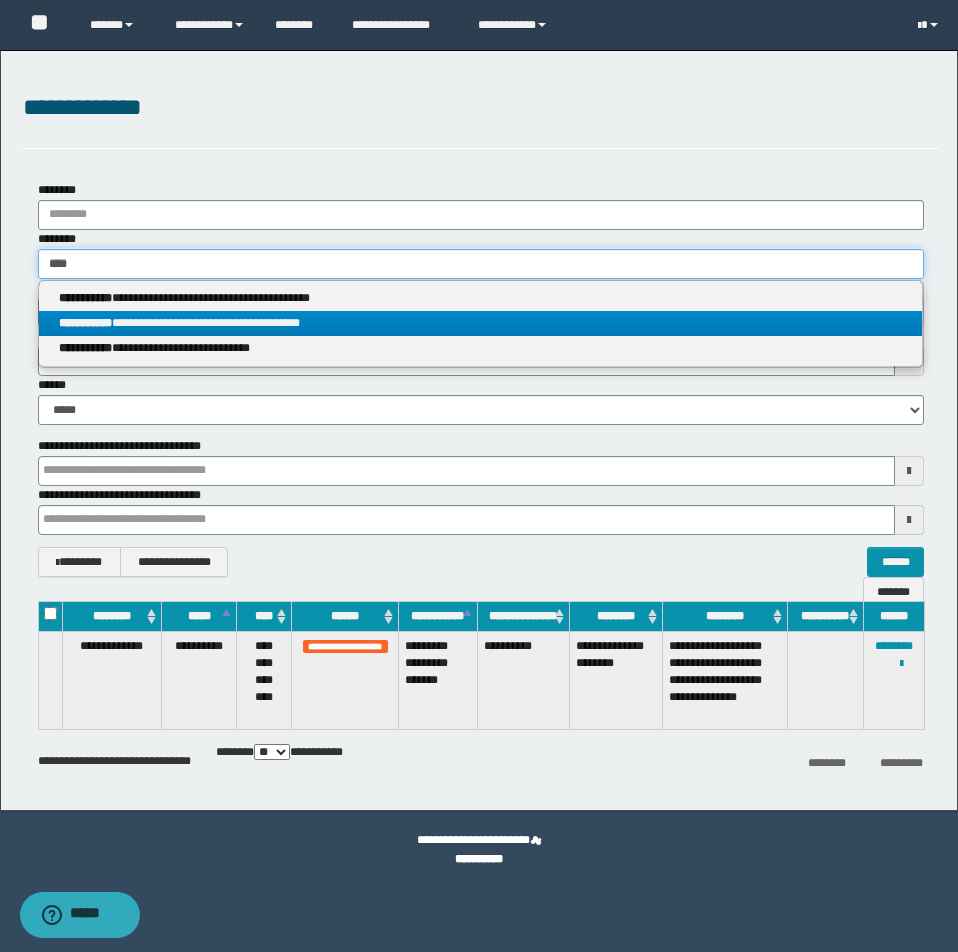 type on "**********" 